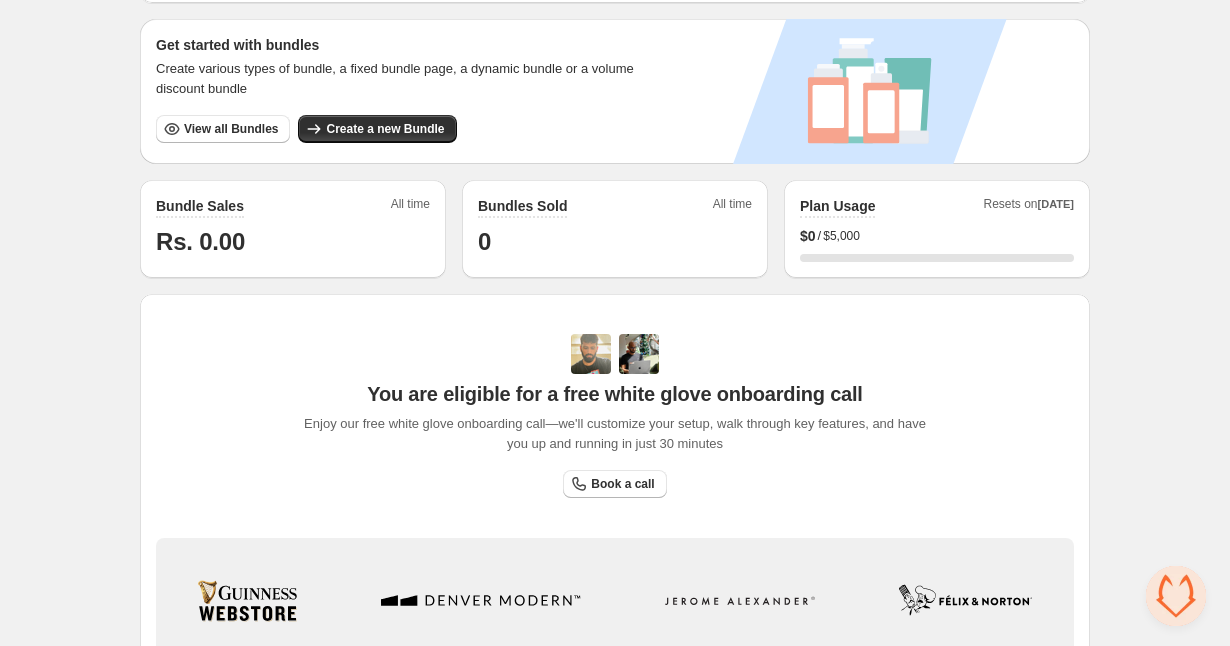 scroll, scrollTop: 368, scrollLeft: 0, axis: vertical 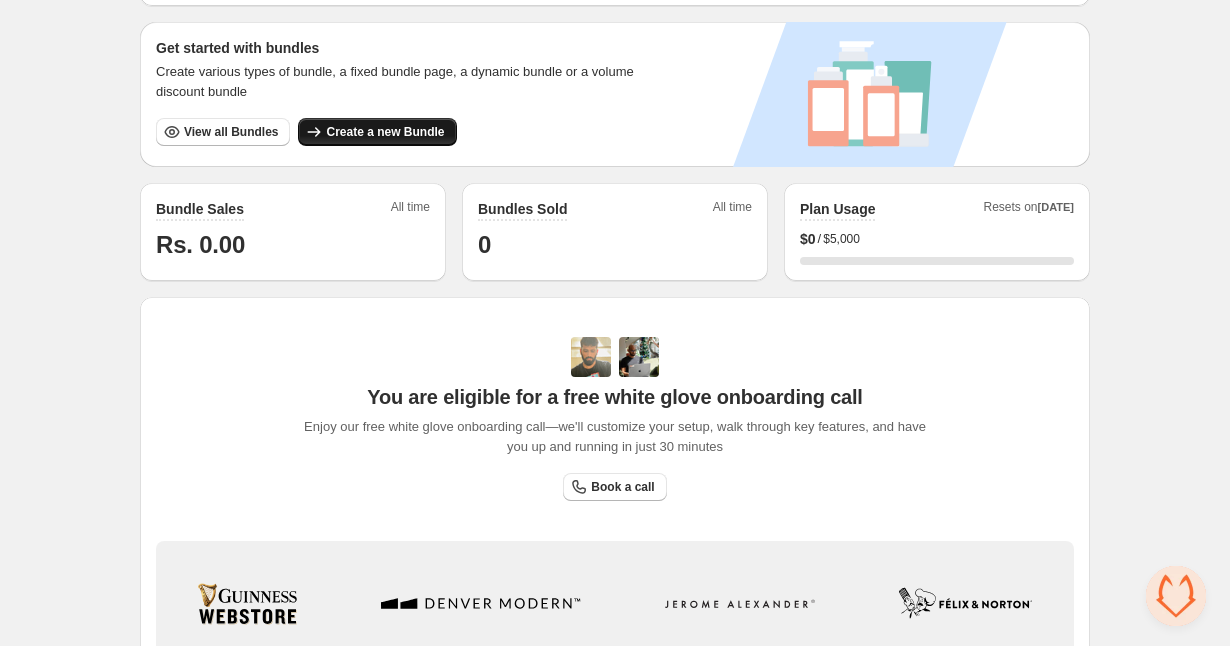 click on "Create a new Bundle" at bounding box center [385, 132] 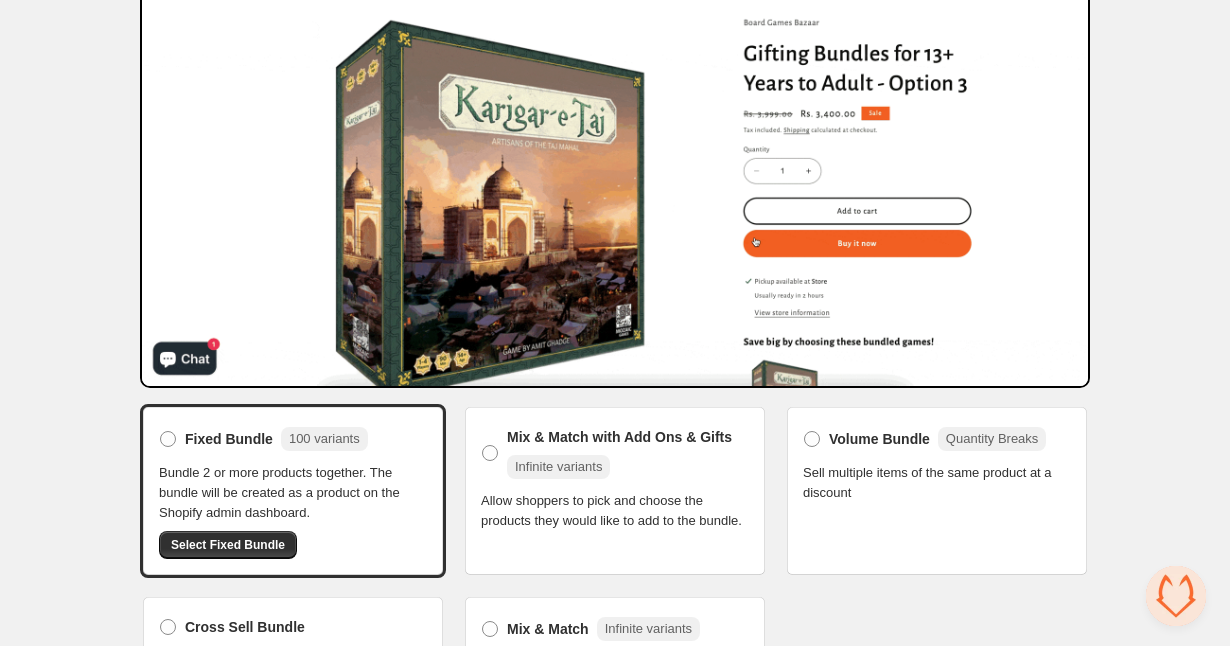 scroll, scrollTop: 179, scrollLeft: 0, axis: vertical 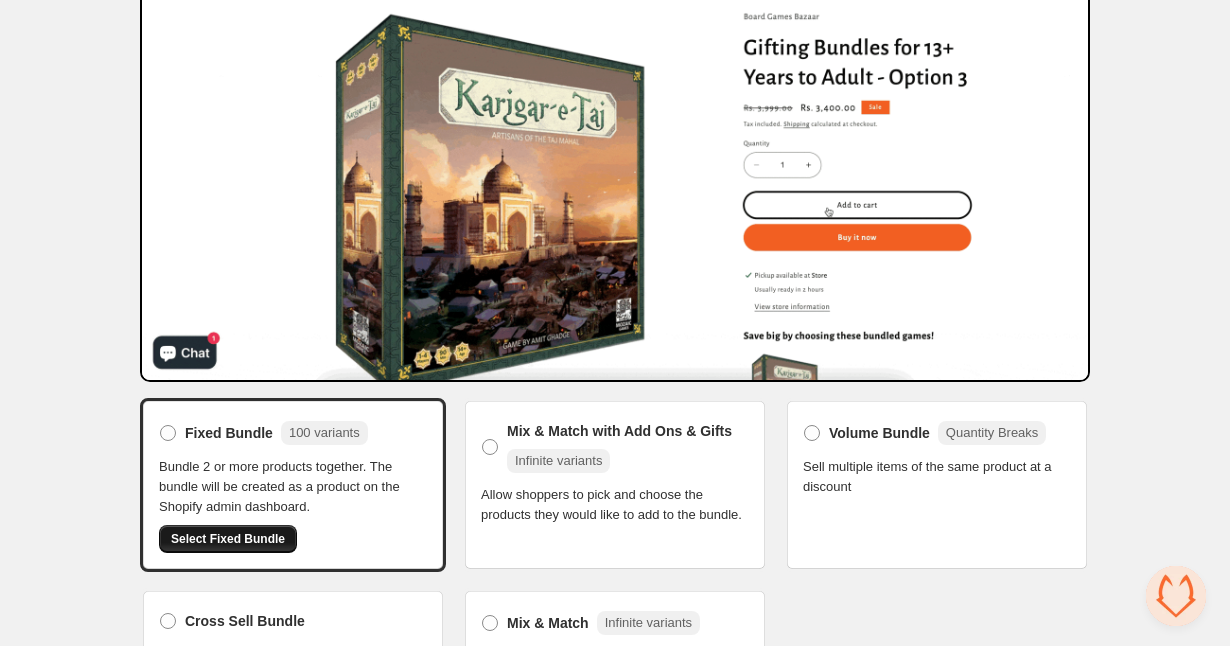 click on "Select Fixed Bundle" at bounding box center [228, 539] 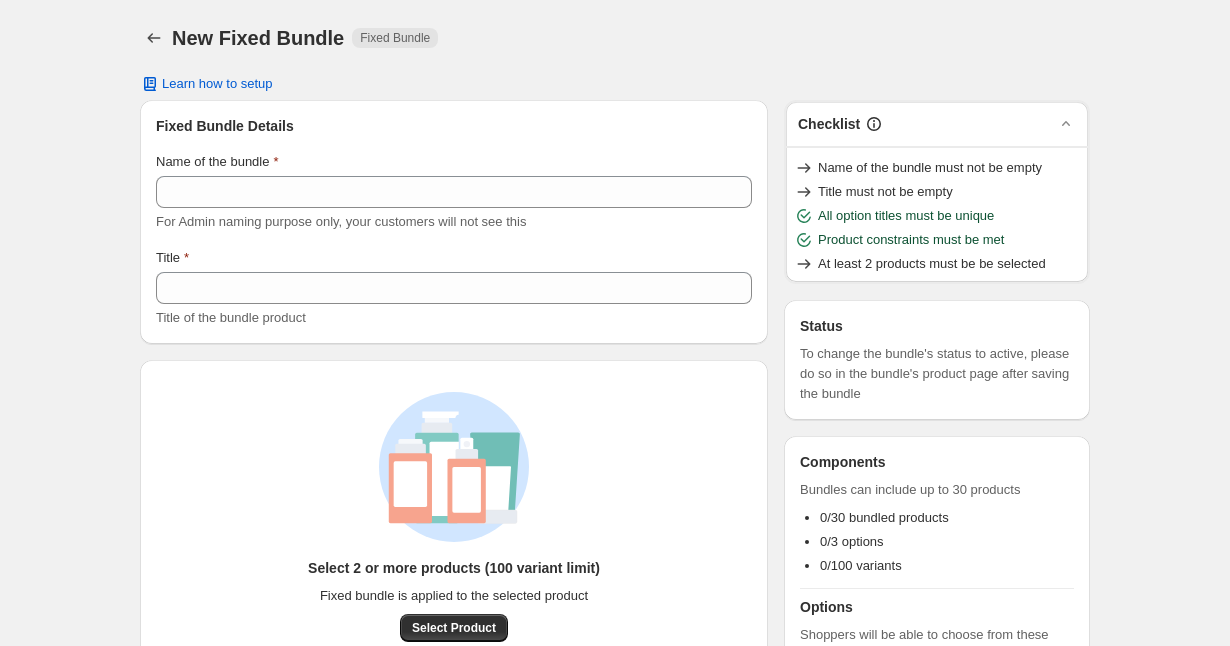 scroll, scrollTop: 0, scrollLeft: 0, axis: both 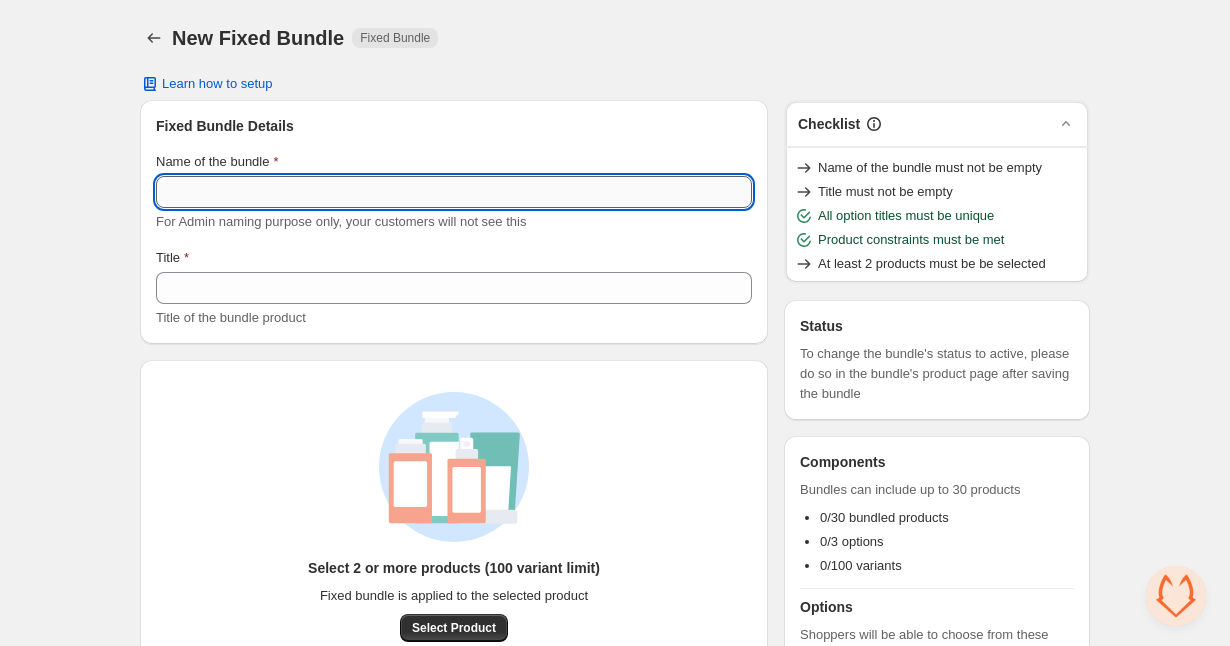 click on "Name of the bundle" at bounding box center [454, 192] 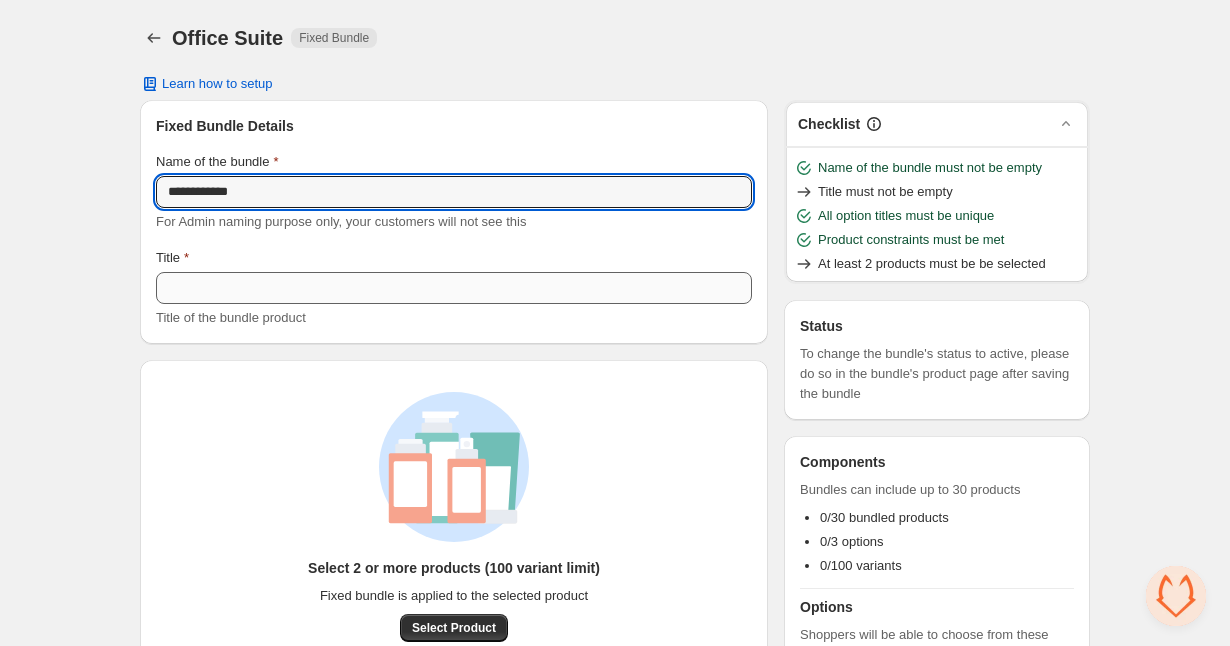 type on "**********" 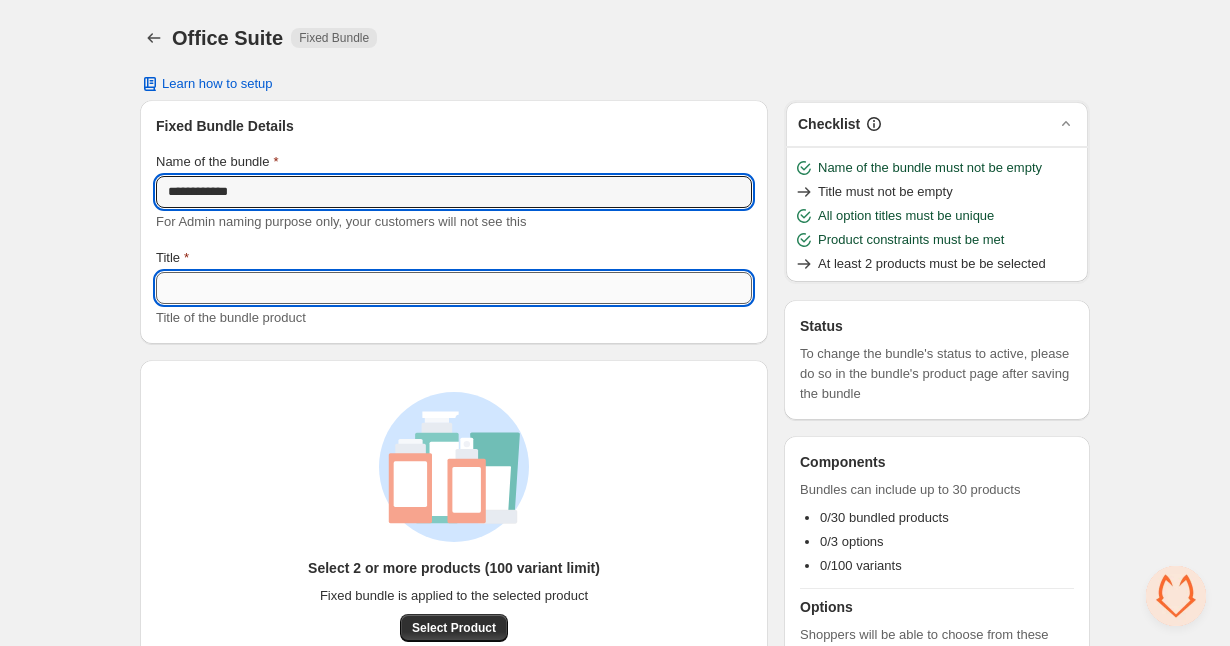 click on "Title" at bounding box center (454, 288) 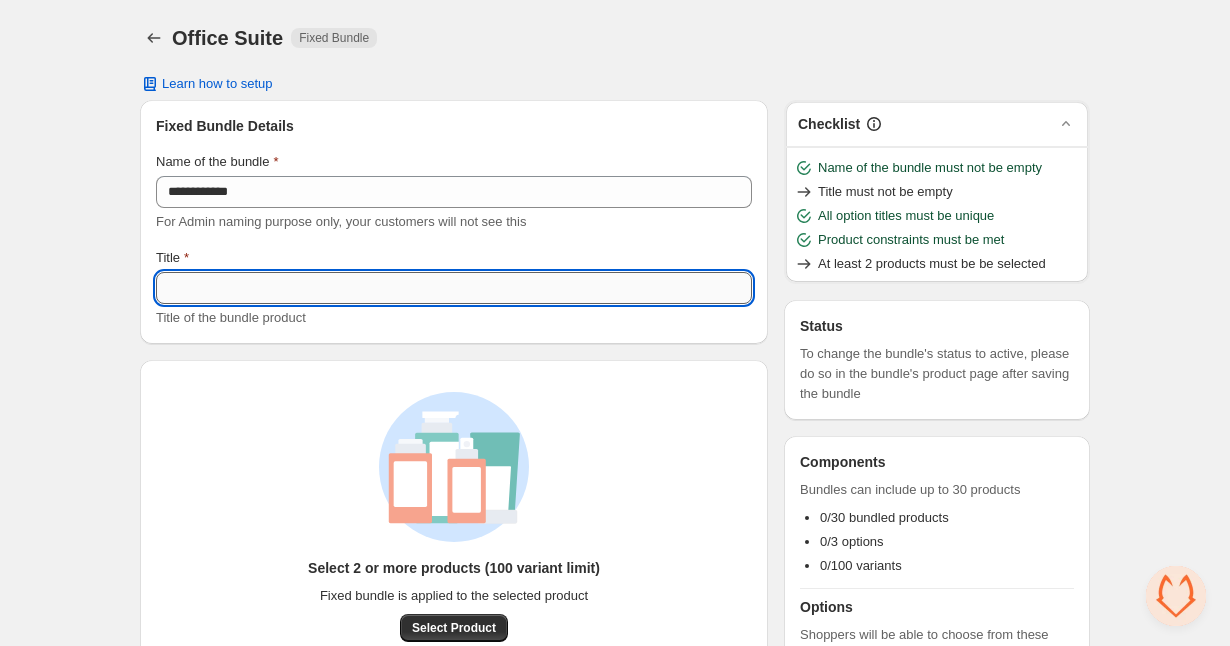 paste on "**********" 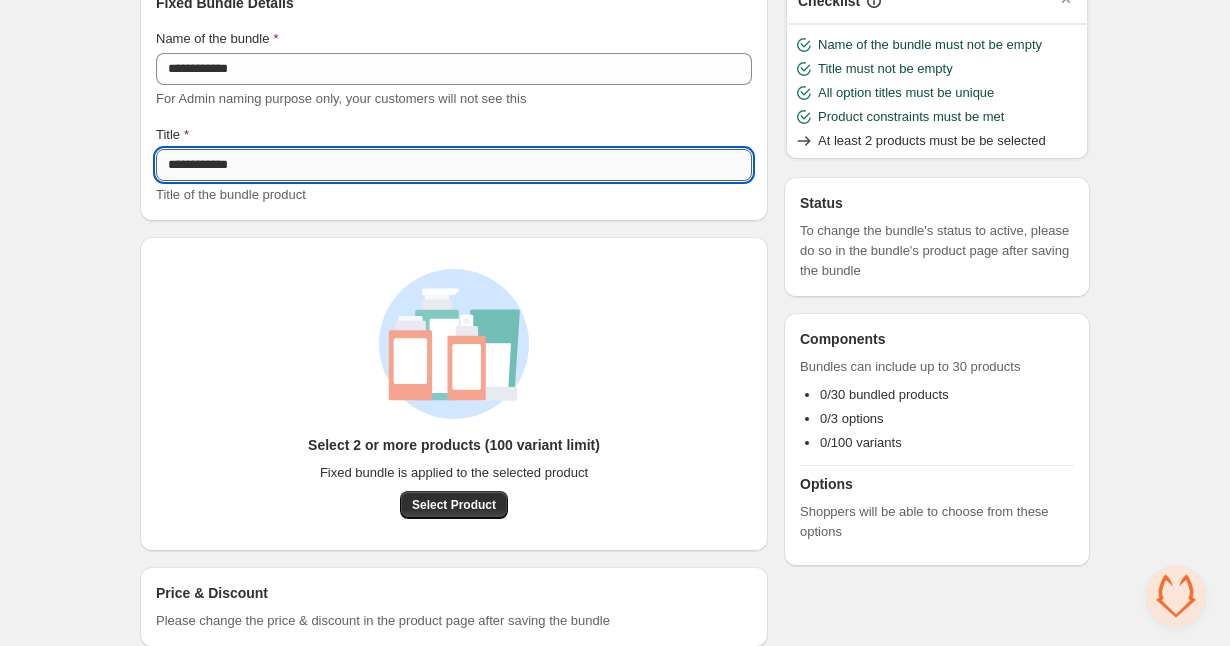 scroll, scrollTop: 157, scrollLeft: 0, axis: vertical 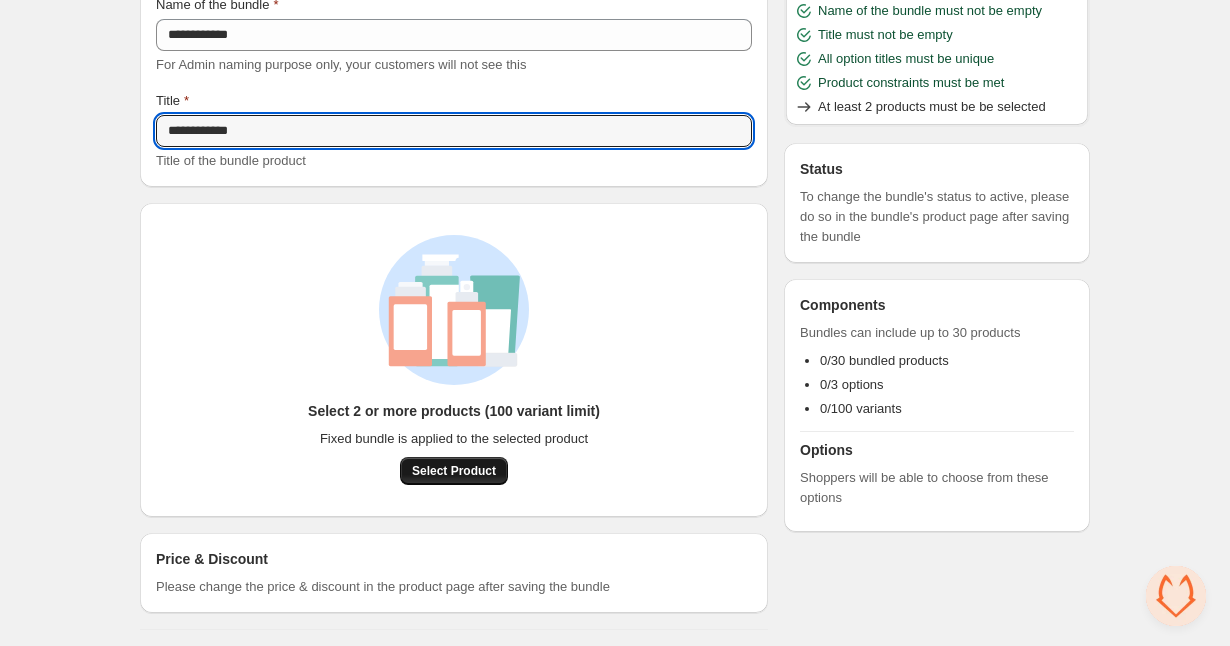 type on "**********" 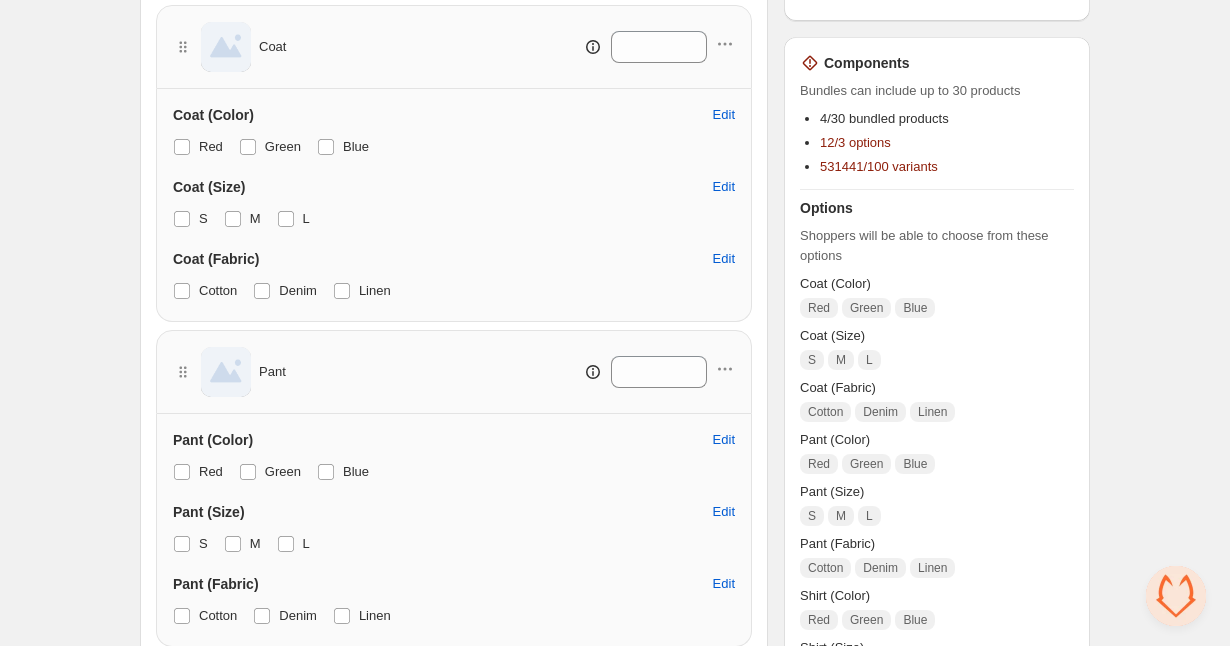 scroll, scrollTop: 363, scrollLeft: 0, axis: vertical 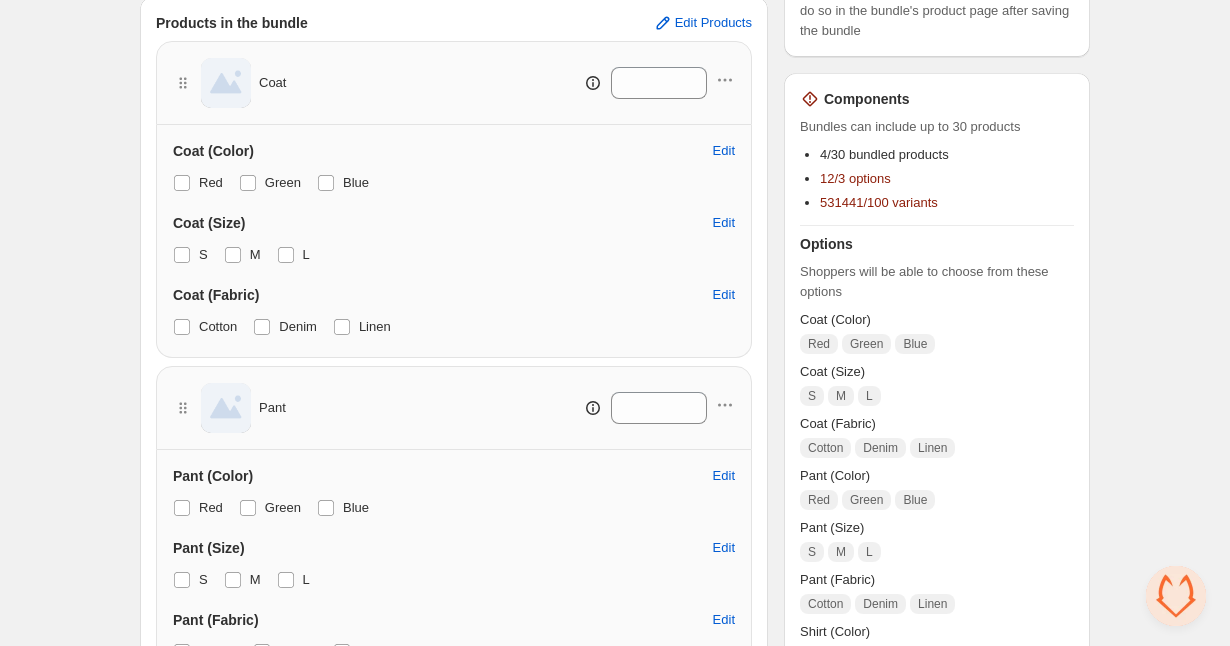 click on "12/3 options" at bounding box center (855, 178) 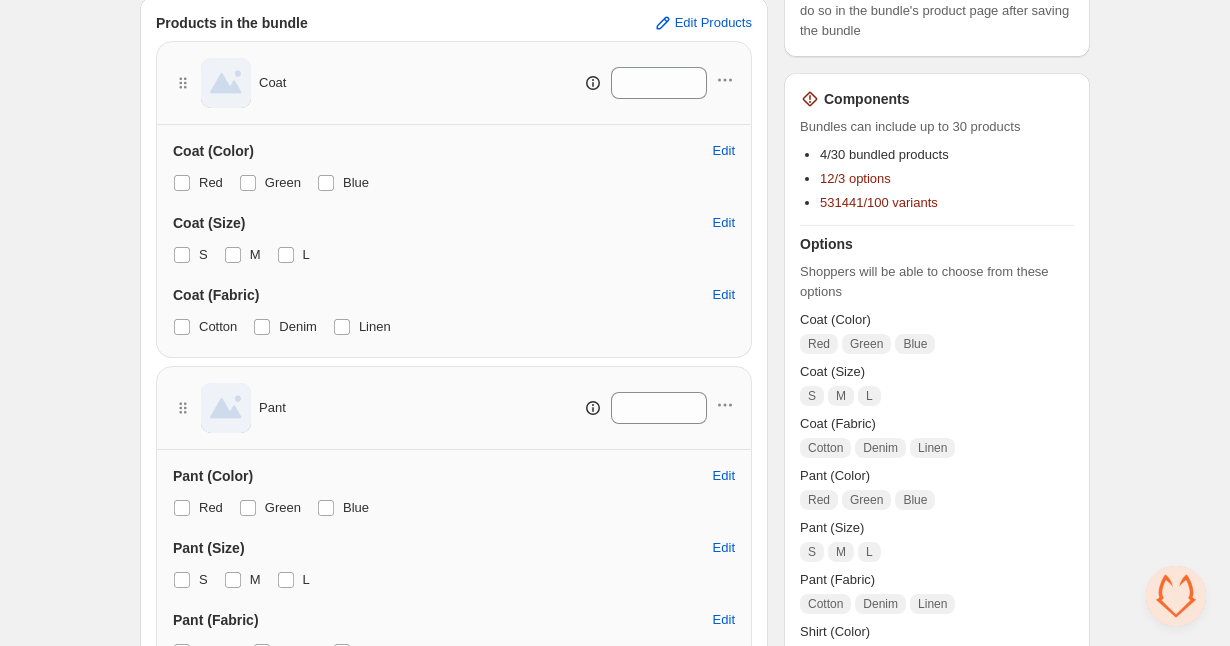 click on "531441/100 variants" at bounding box center [879, 202] 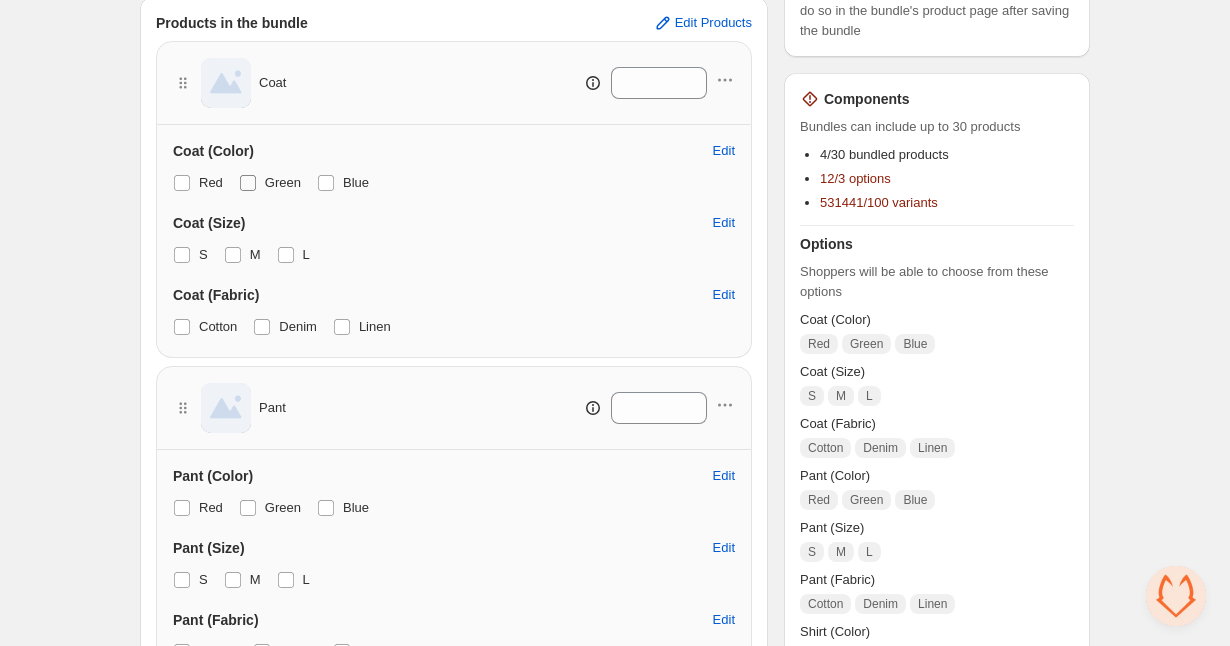 click on "Green" at bounding box center (283, 182) 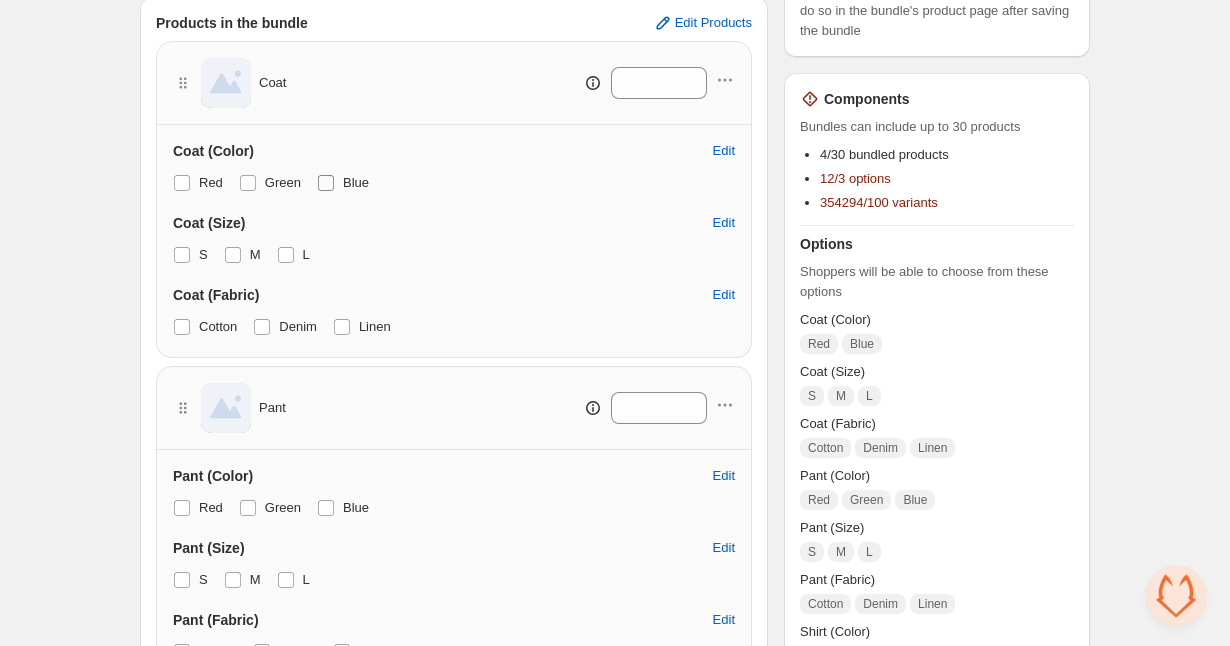 click at bounding box center [326, 183] 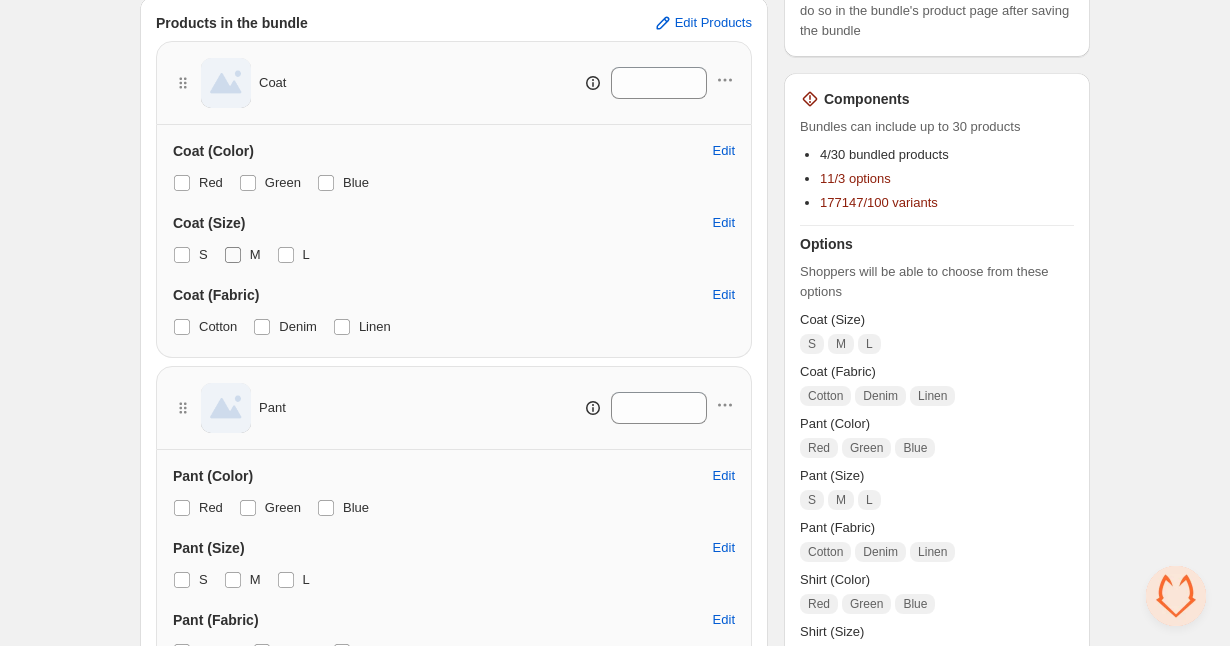 click on "M" at bounding box center [255, 254] 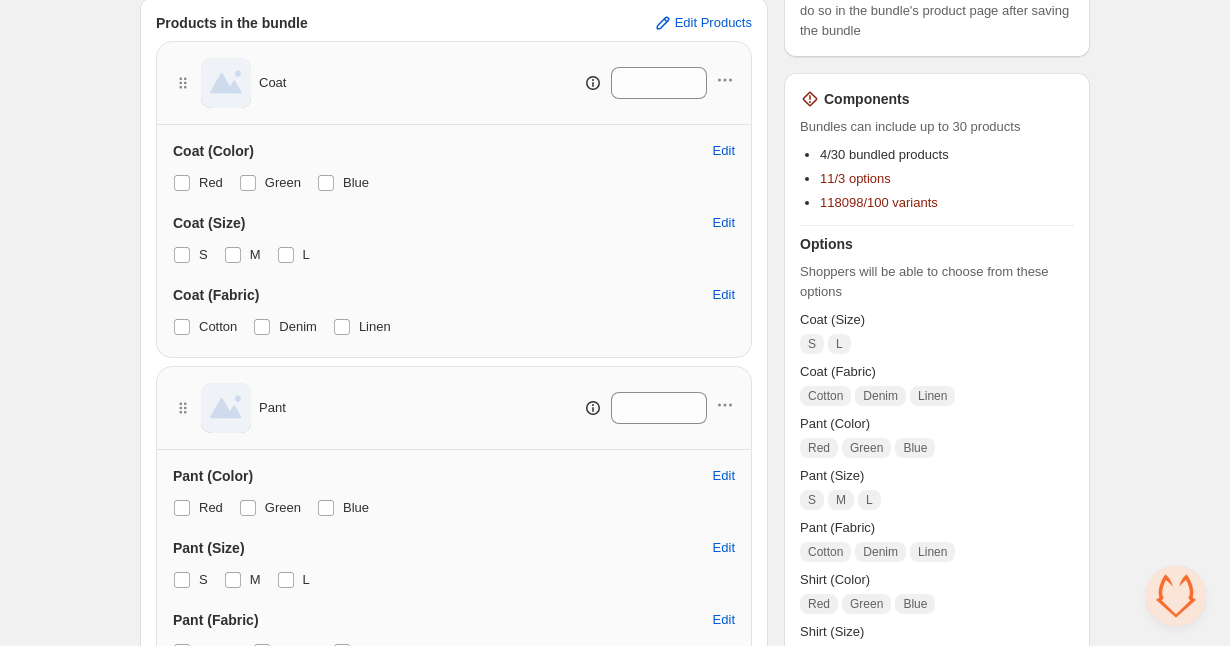 click on "S M L" at bounding box center (454, 255) 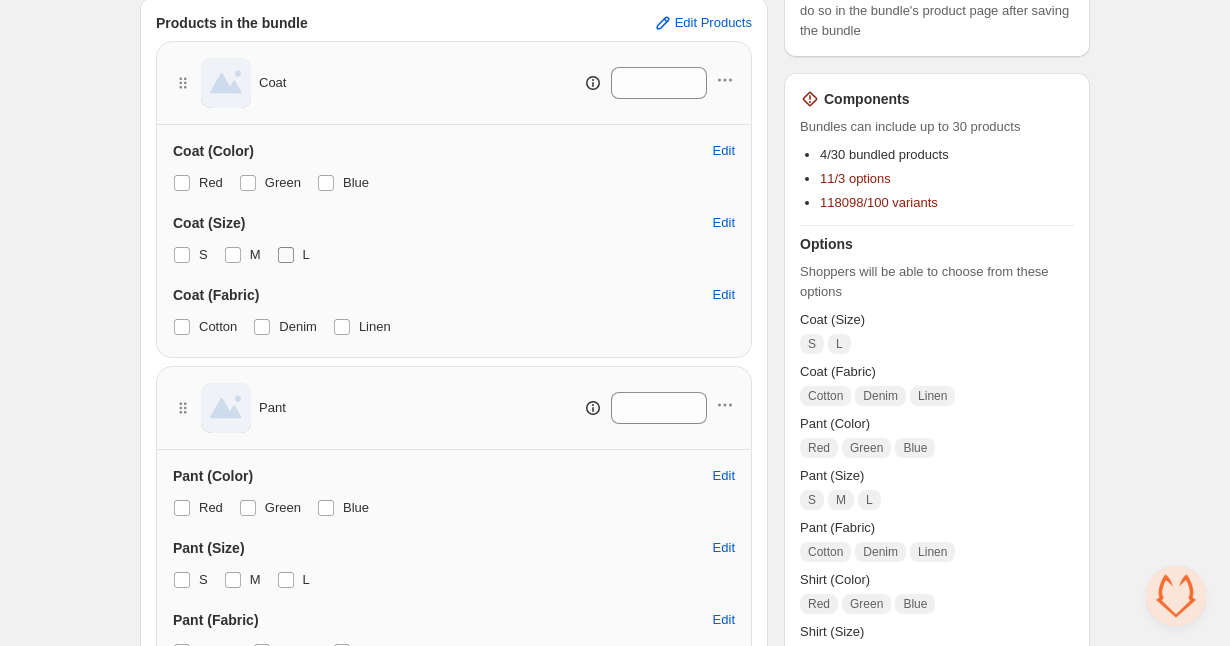 click at bounding box center [286, 255] 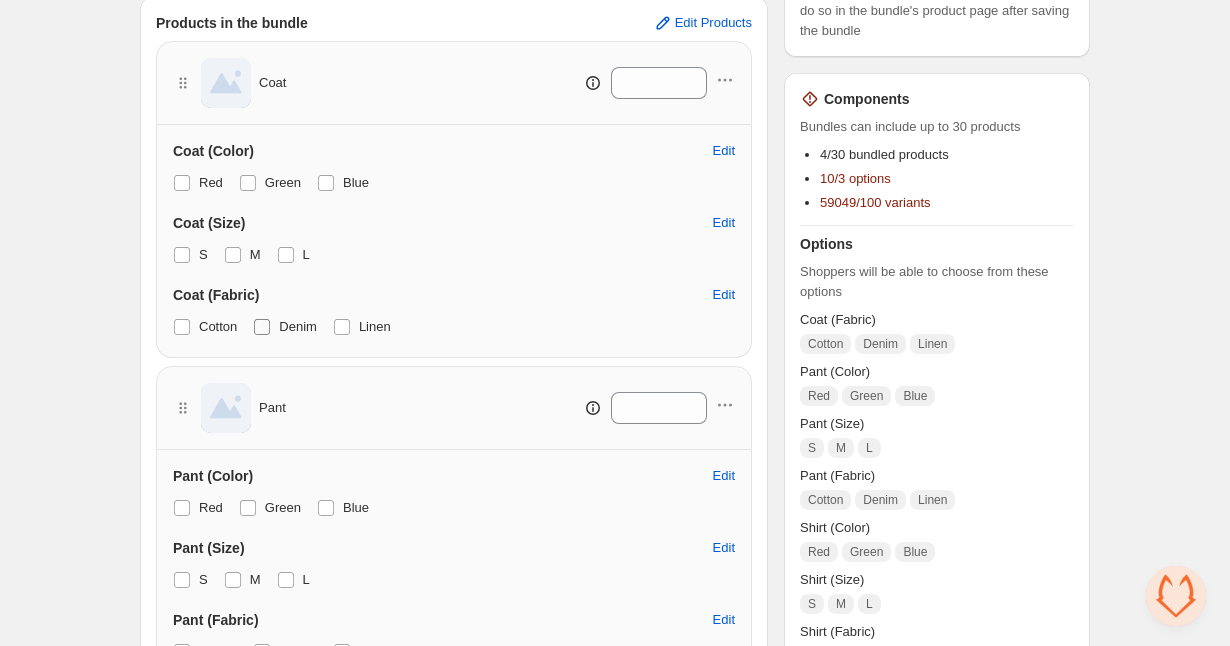 click on "Denim" at bounding box center [285, 327] 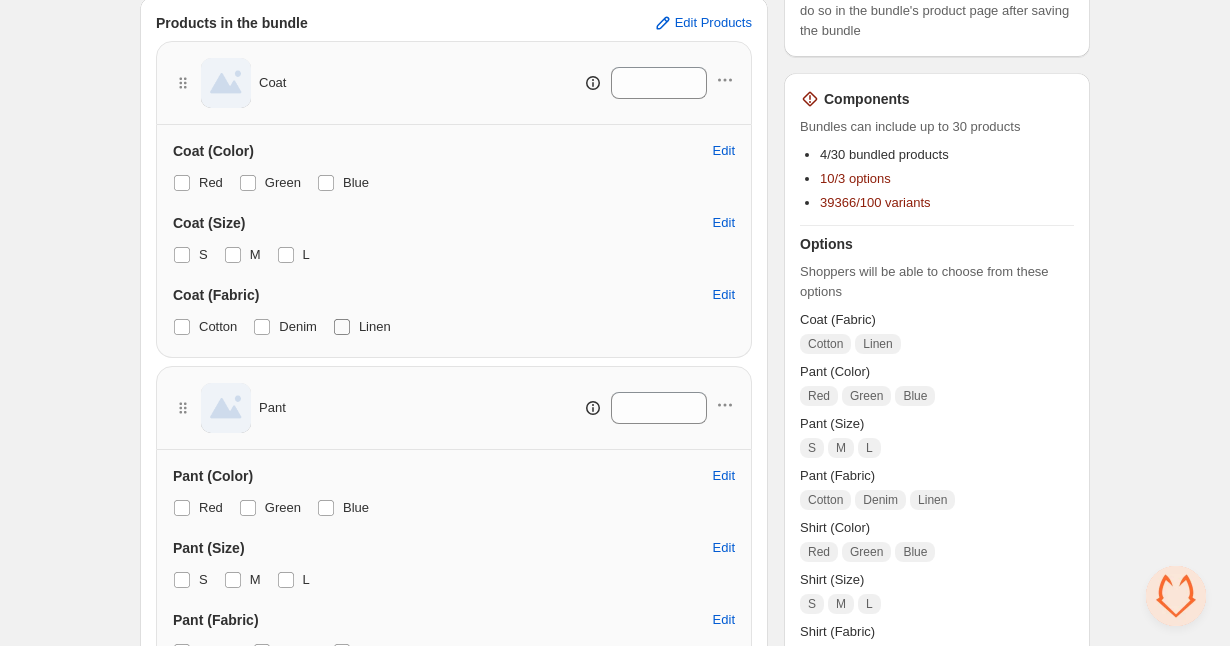 click on "Linen" at bounding box center [362, 327] 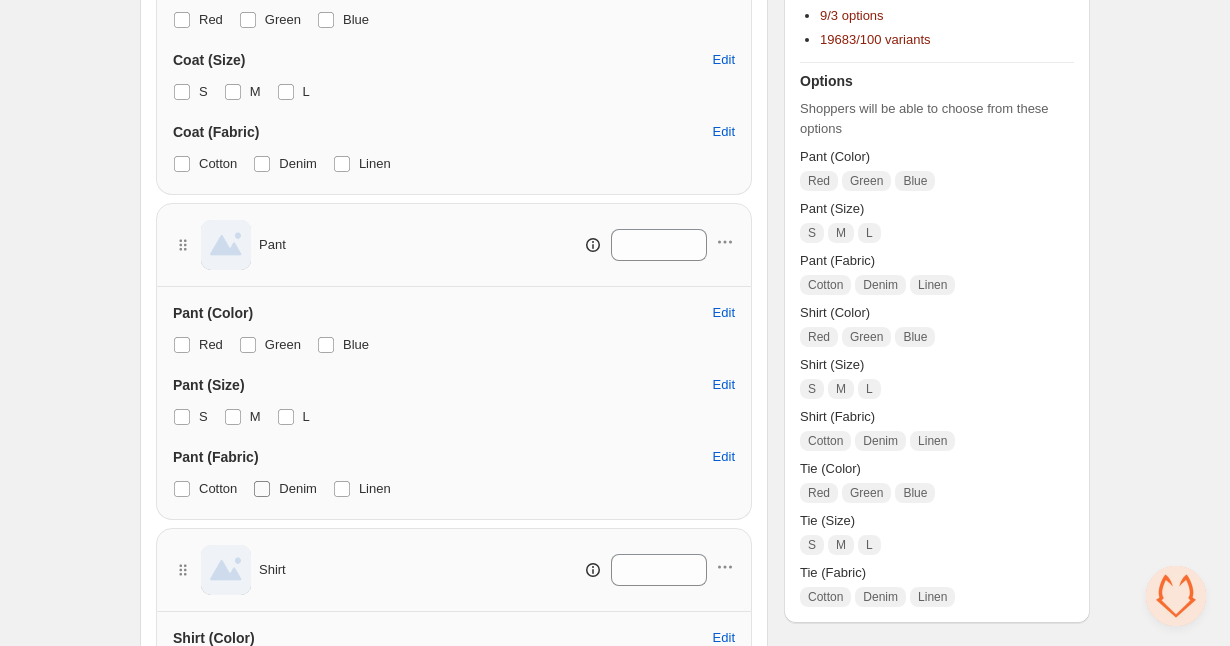 scroll, scrollTop: 538, scrollLeft: 0, axis: vertical 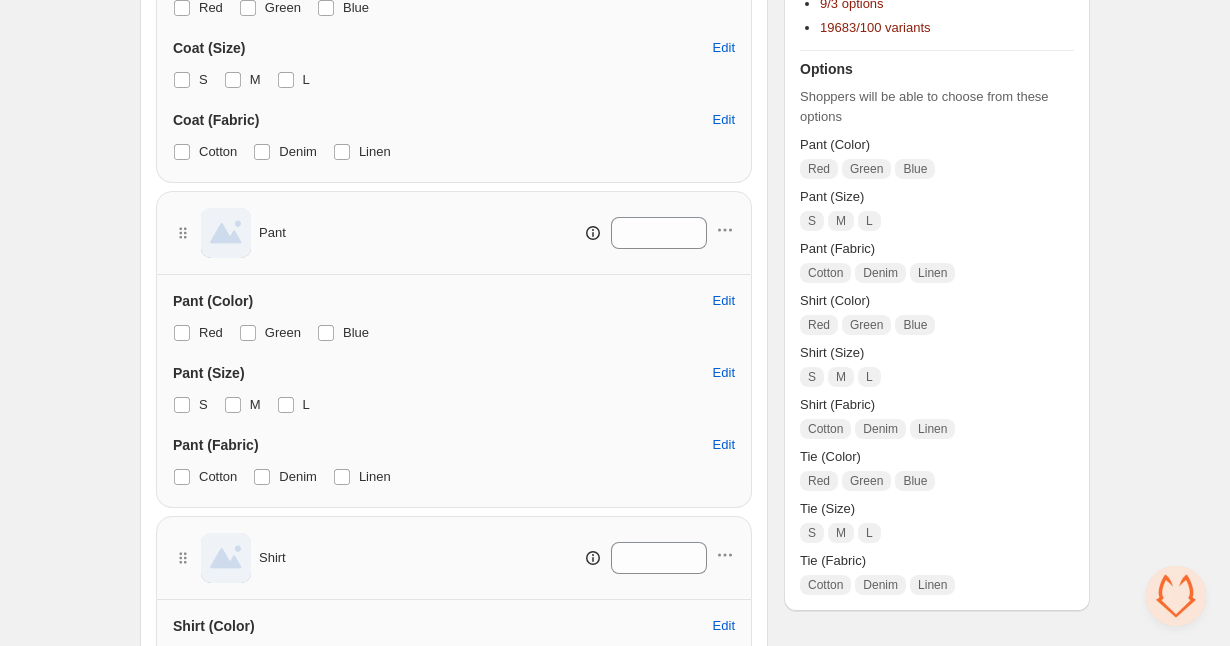 click on "Pant (Color) Edit Red Green Blue Pant (Size) Edit S M L Pant (Fabric) Edit Cotton Denim Linen" at bounding box center (454, 391) 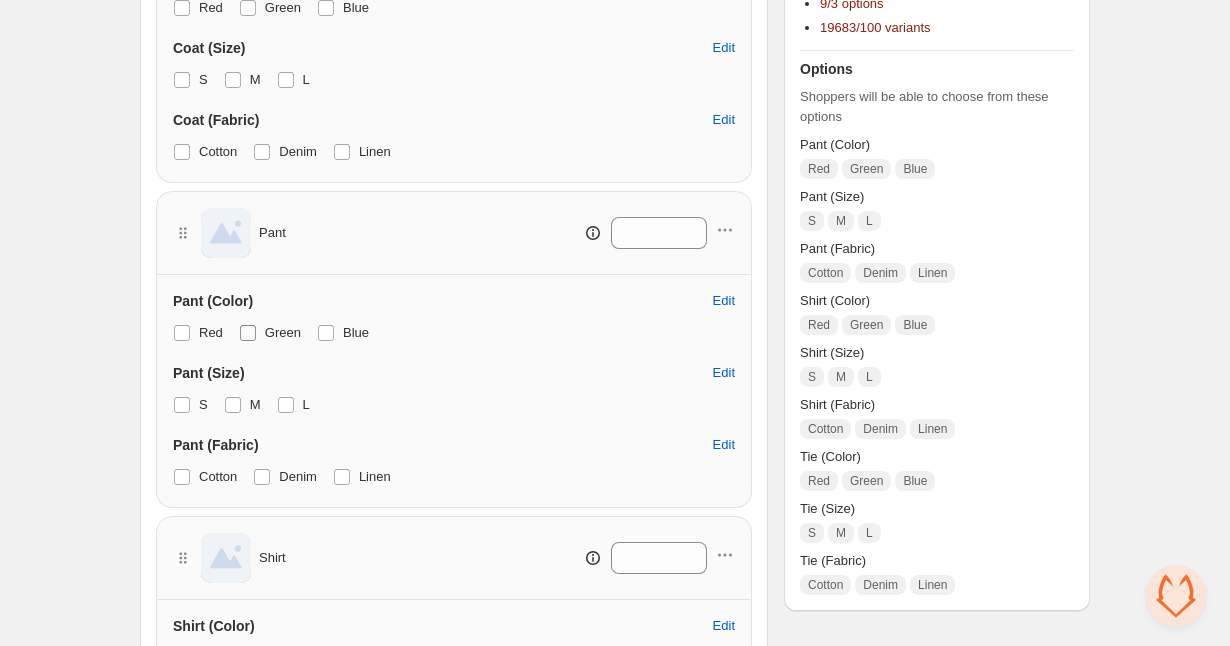 click on "Green" at bounding box center [270, 333] 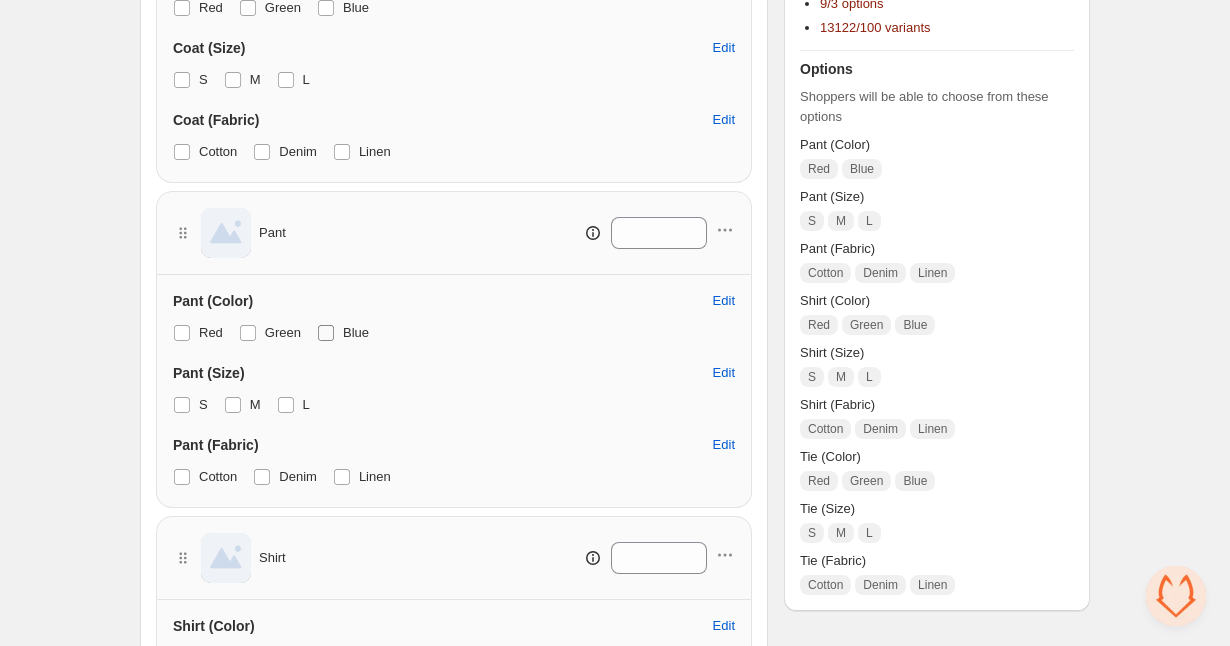 click at bounding box center (326, 333) 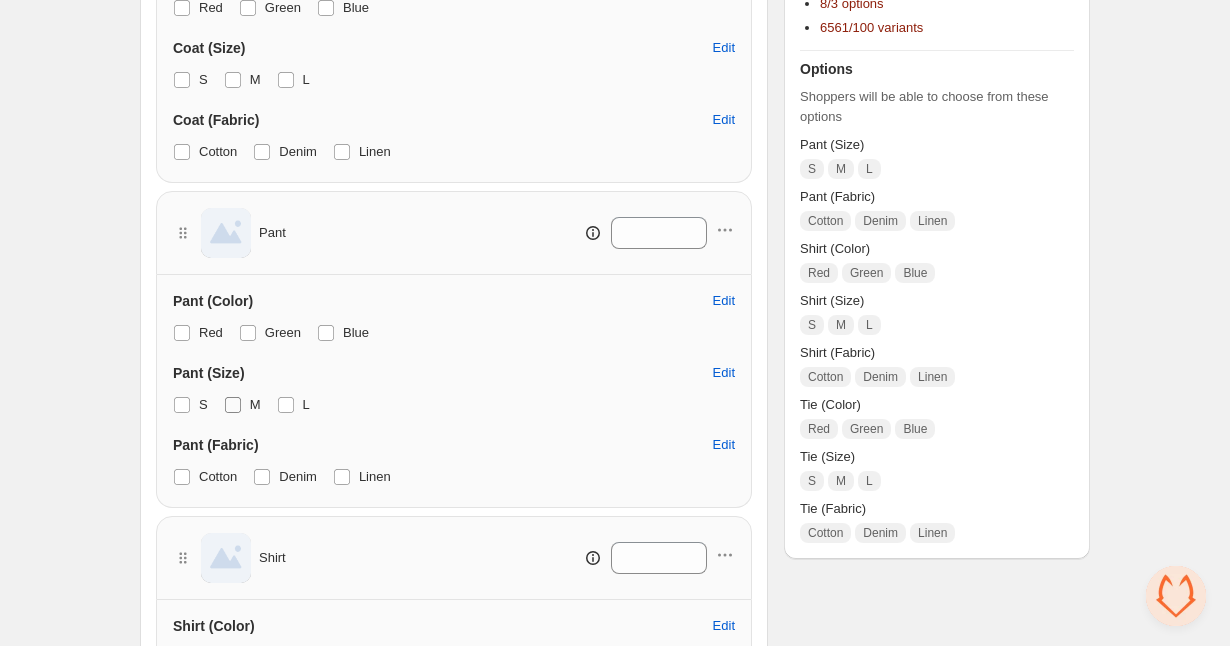 click on "M" at bounding box center [242, 405] 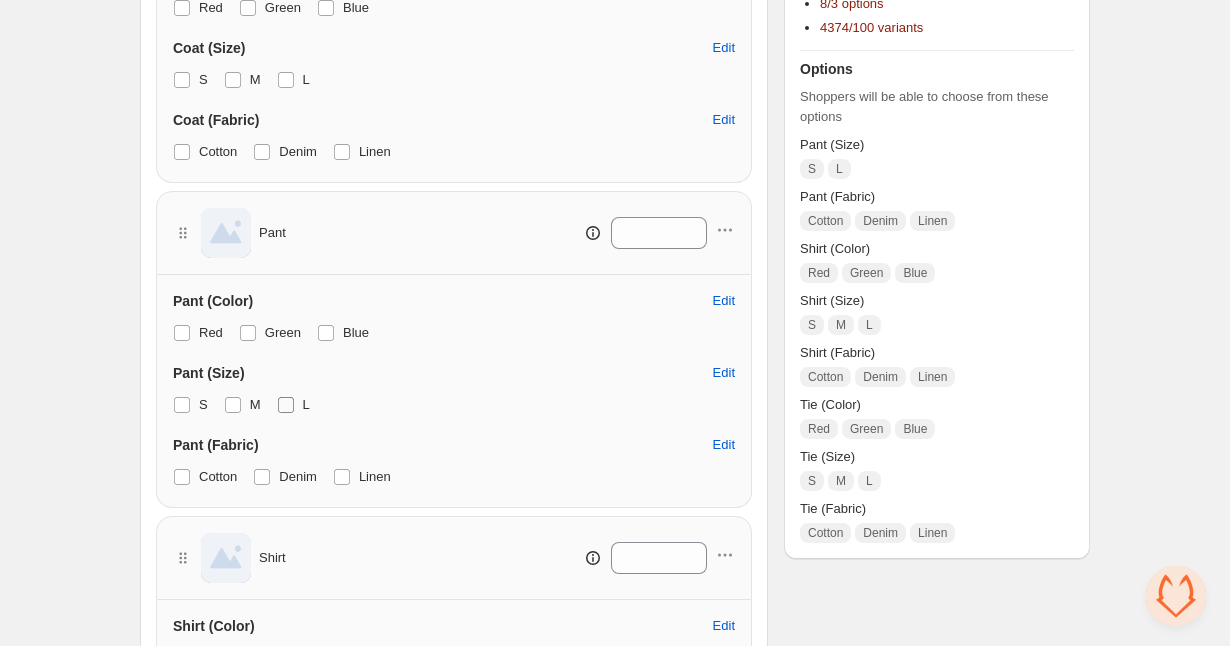click at bounding box center (286, 405) 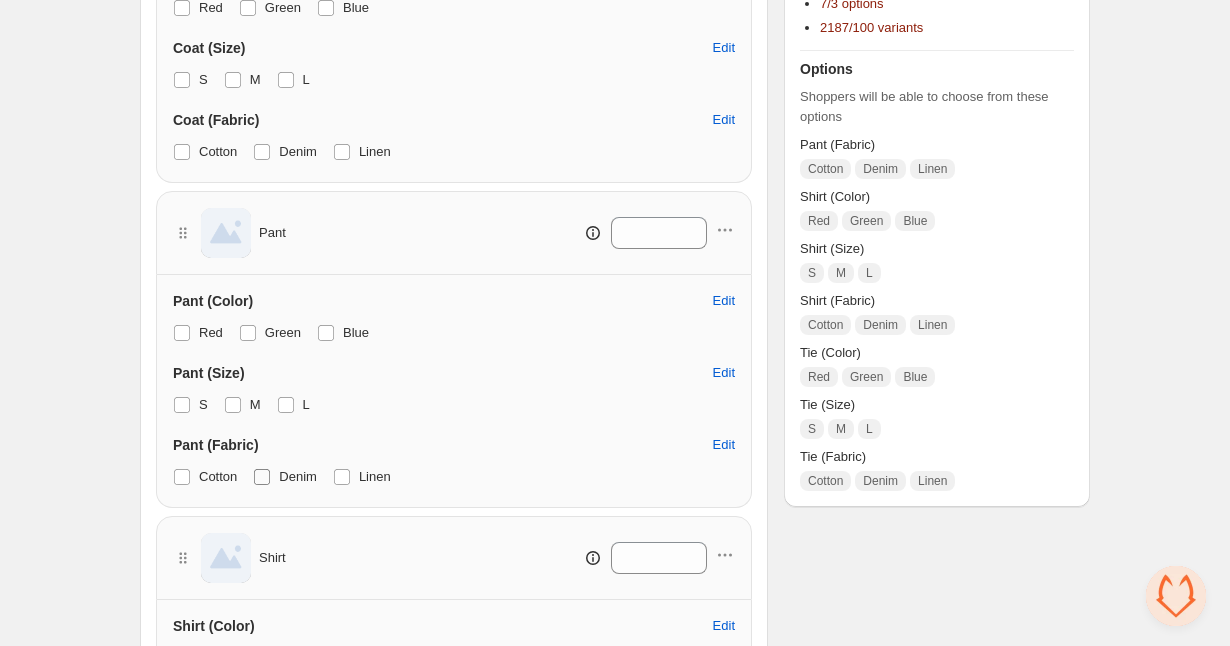 click on "Denim" at bounding box center (285, 477) 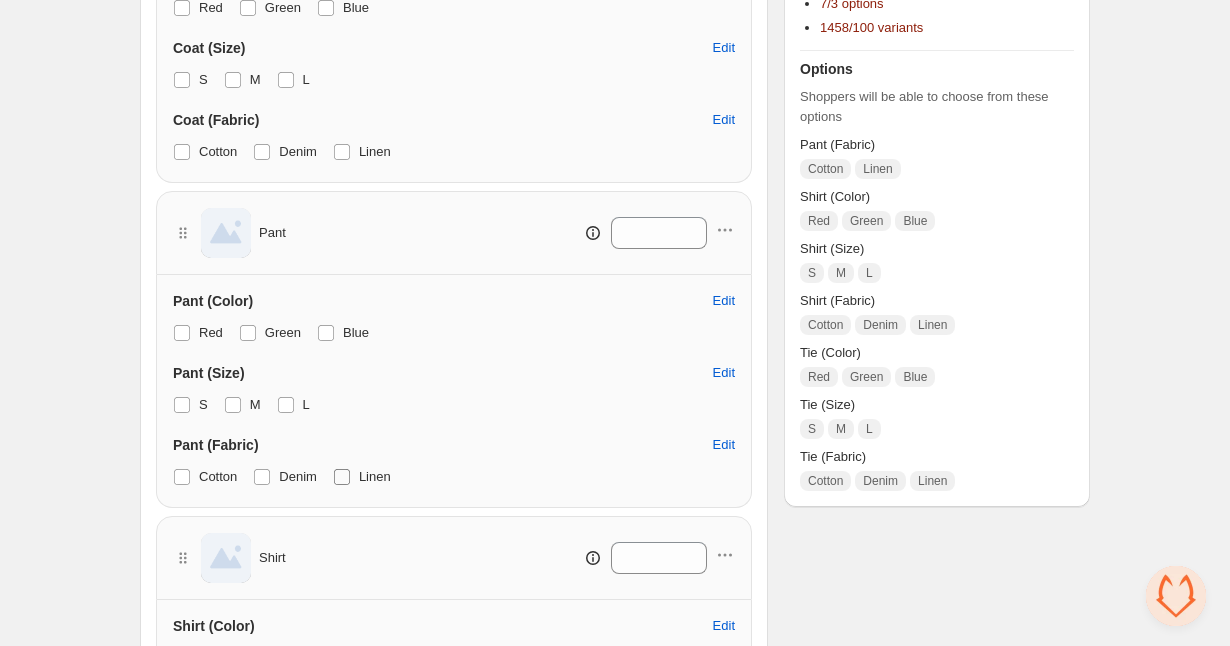 click at bounding box center [342, 477] 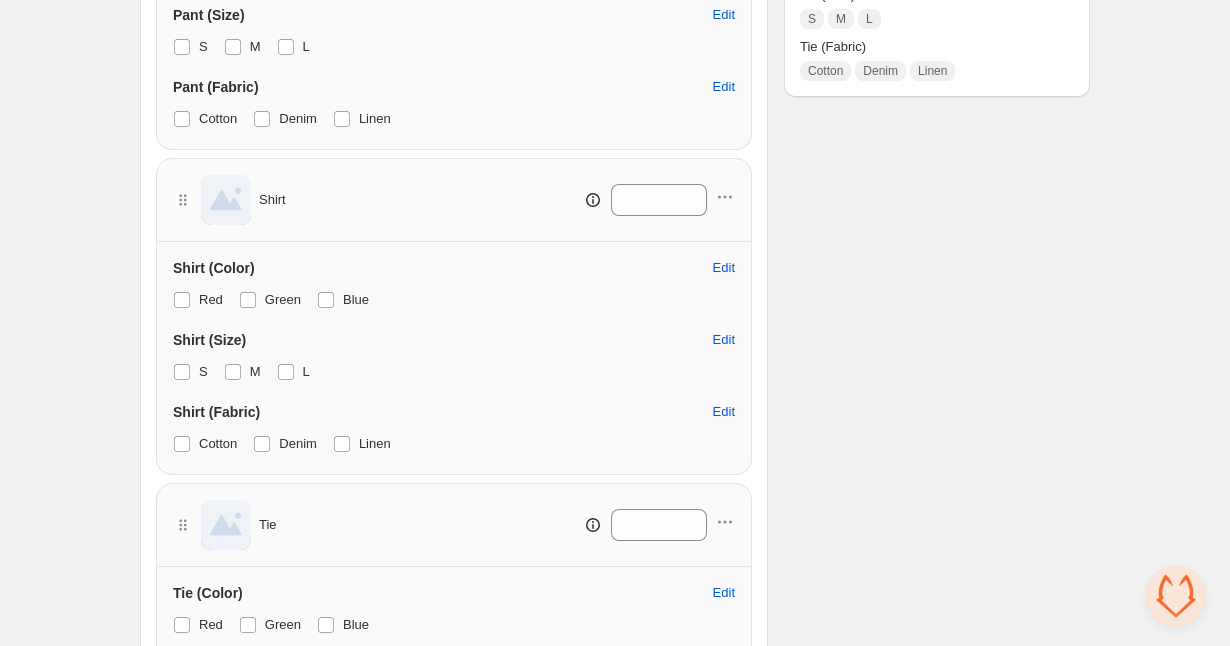 scroll, scrollTop: 965, scrollLeft: 0, axis: vertical 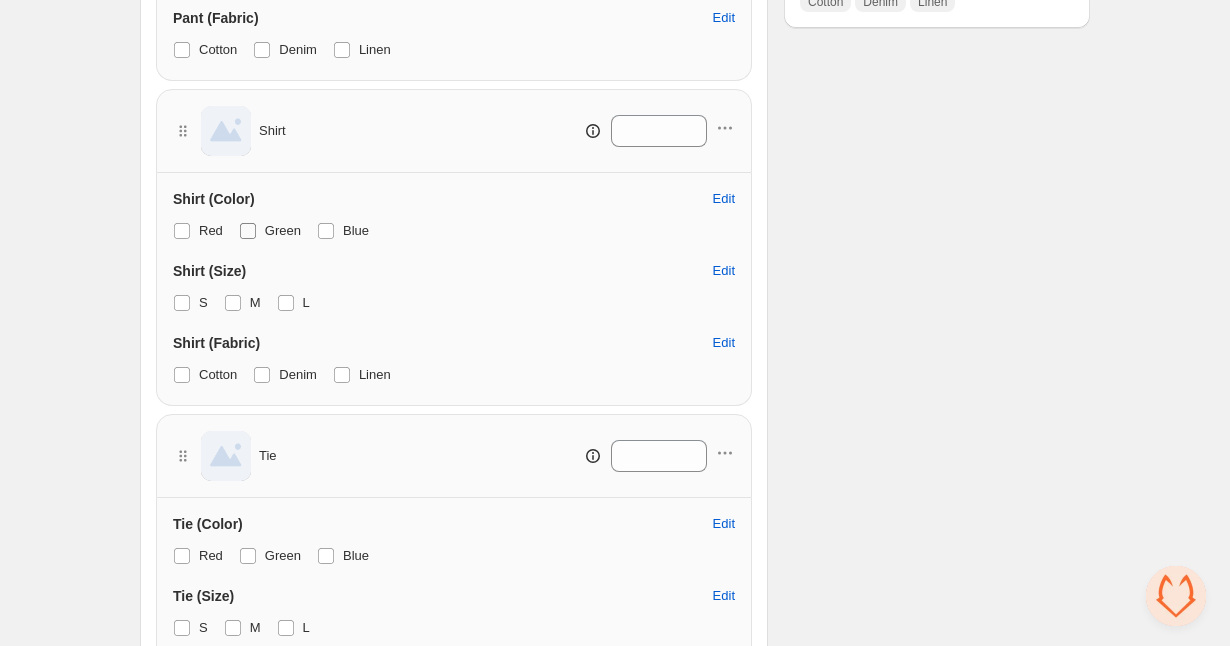click on "Green" at bounding box center [283, 230] 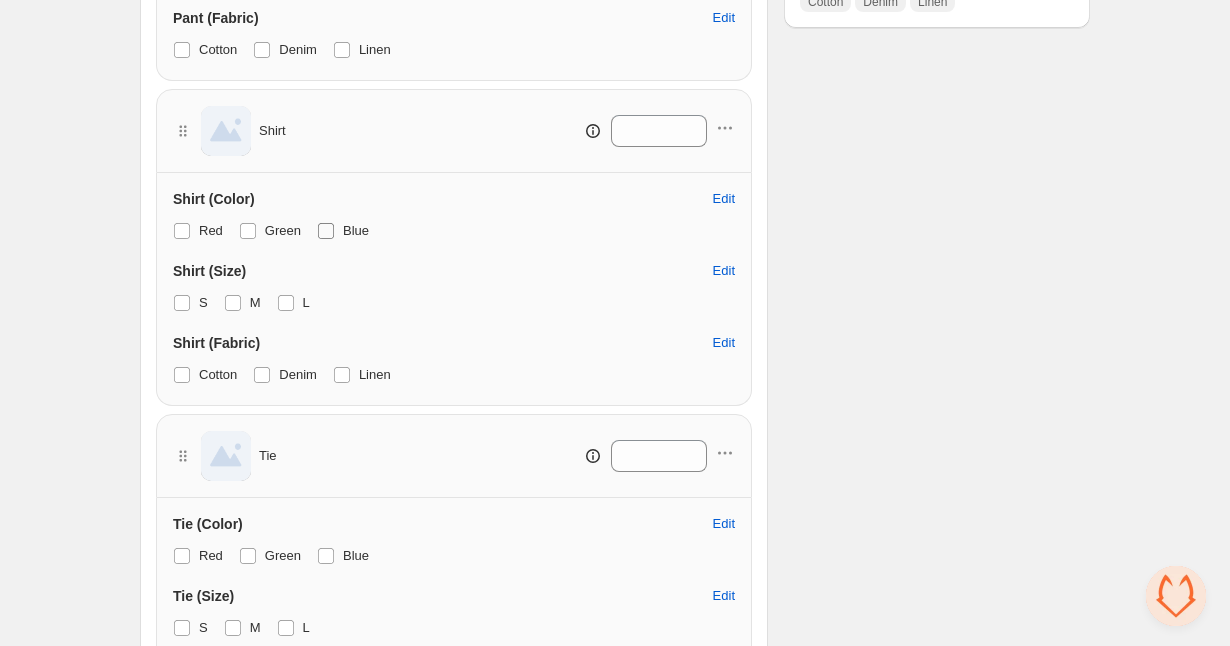 click at bounding box center (326, 231) 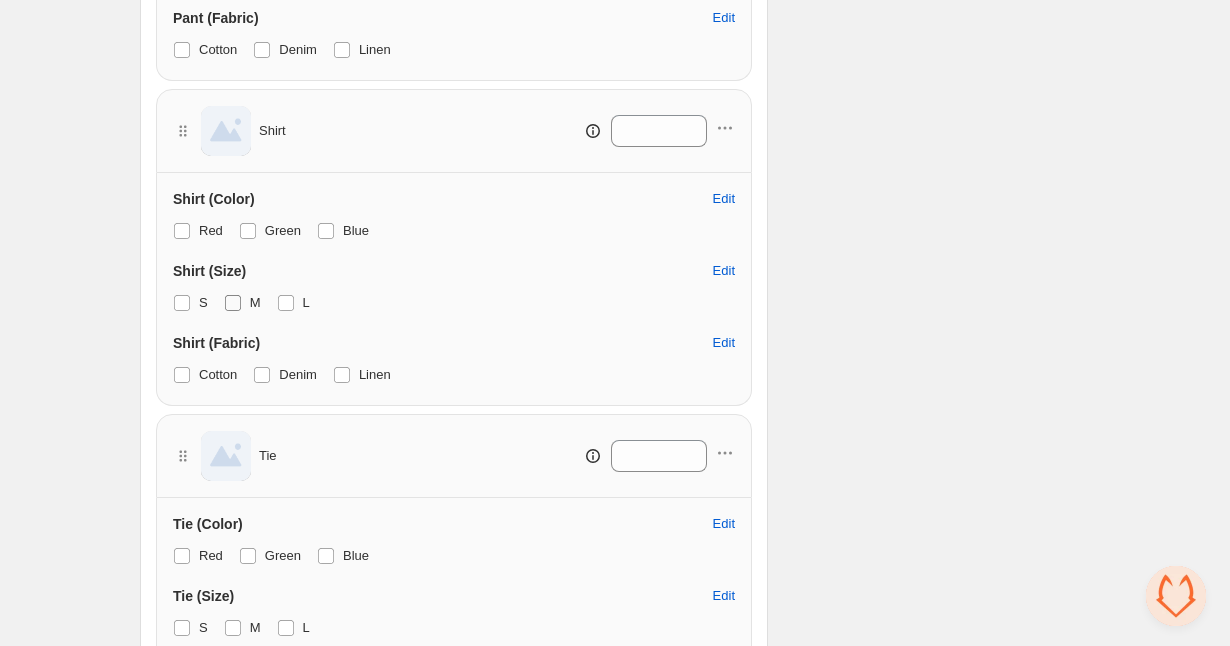 click on "M" at bounding box center (255, 302) 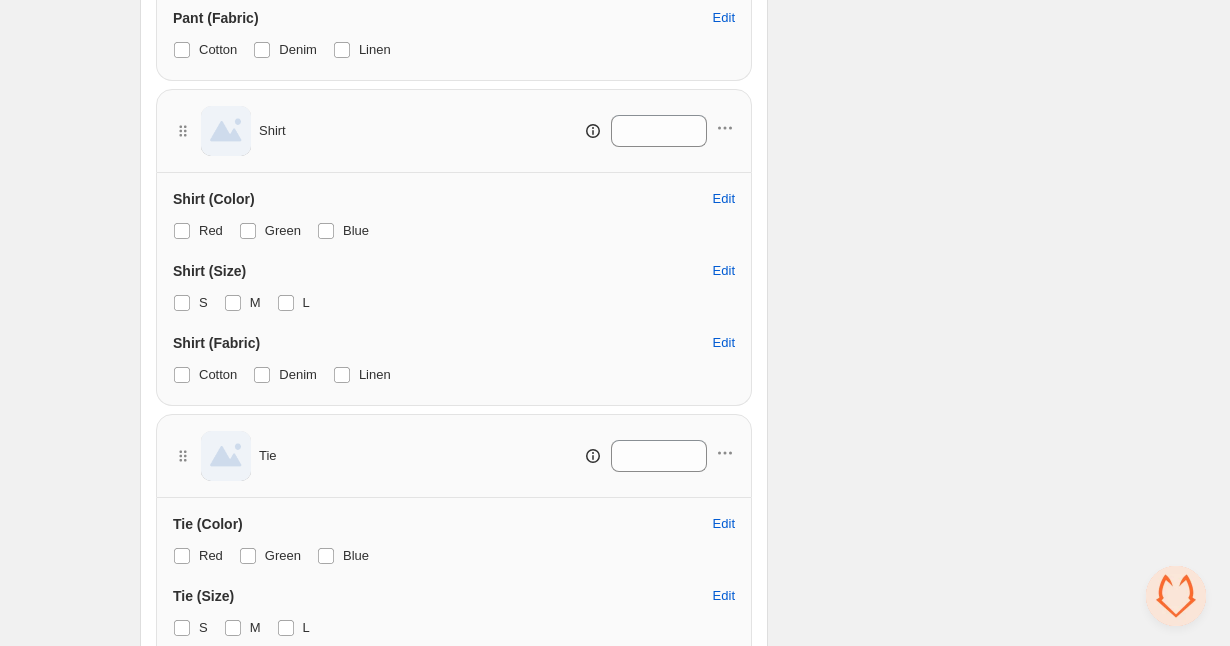 click on "S M L" at bounding box center [454, 303] 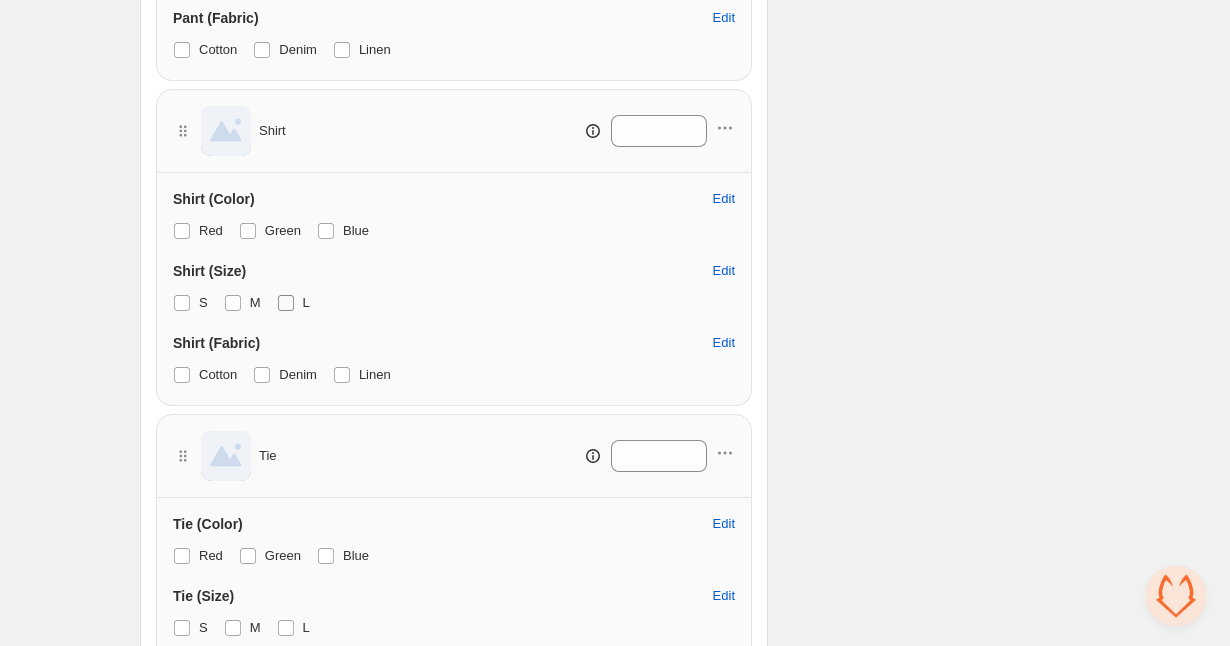 click at bounding box center [286, 303] 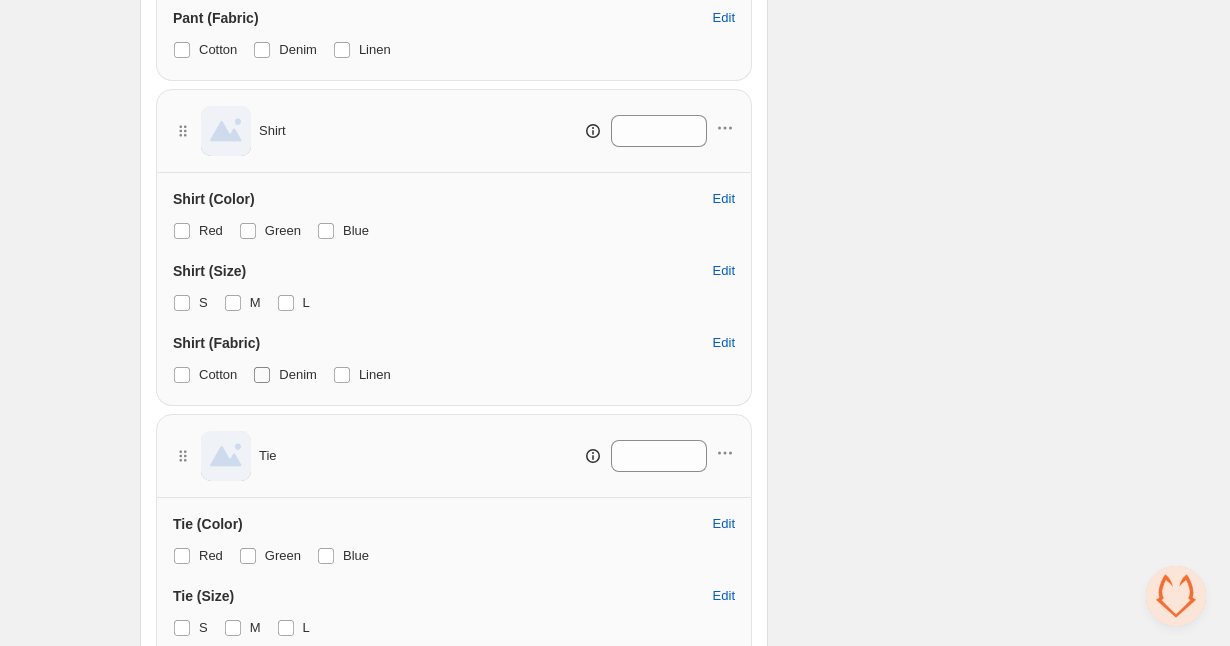 click on "Denim" at bounding box center (285, 375) 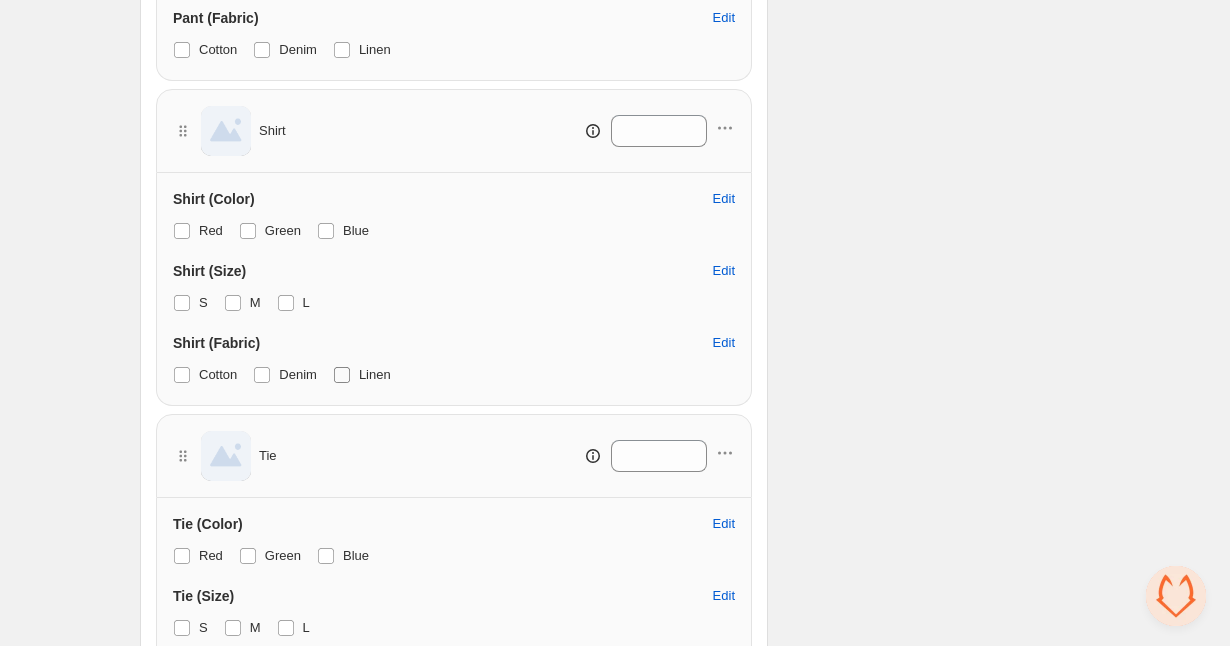 click at bounding box center (342, 375) 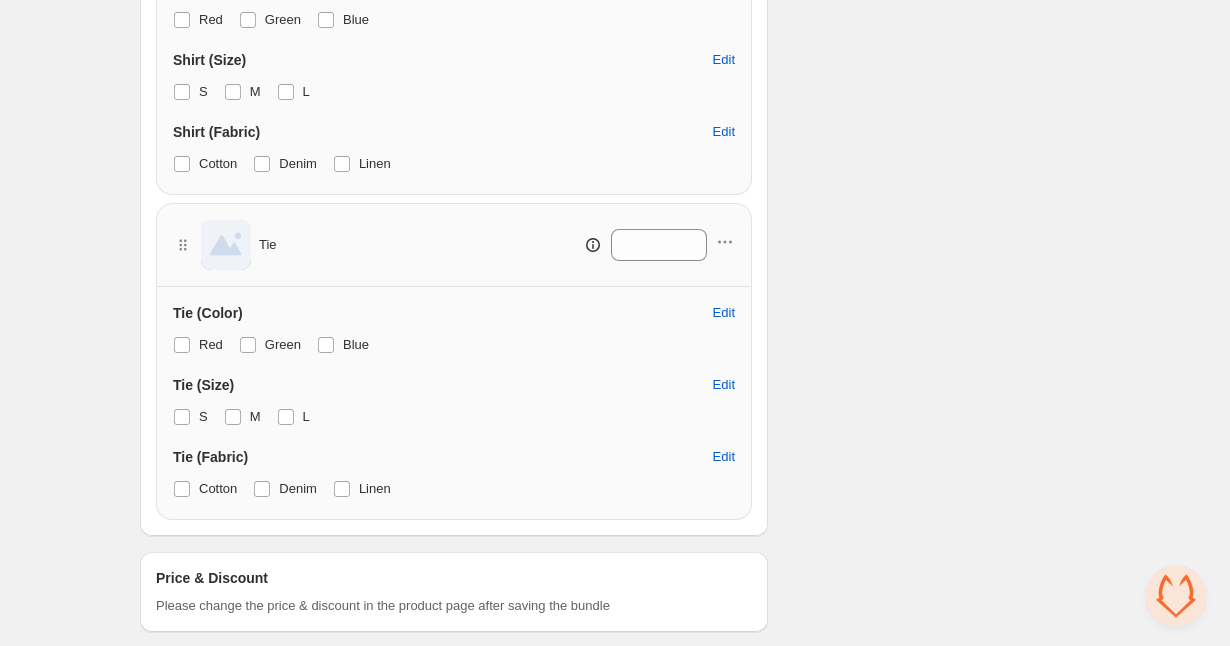 scroll, scrollTop: 1195, scrollLeft: 0, axis: vertical 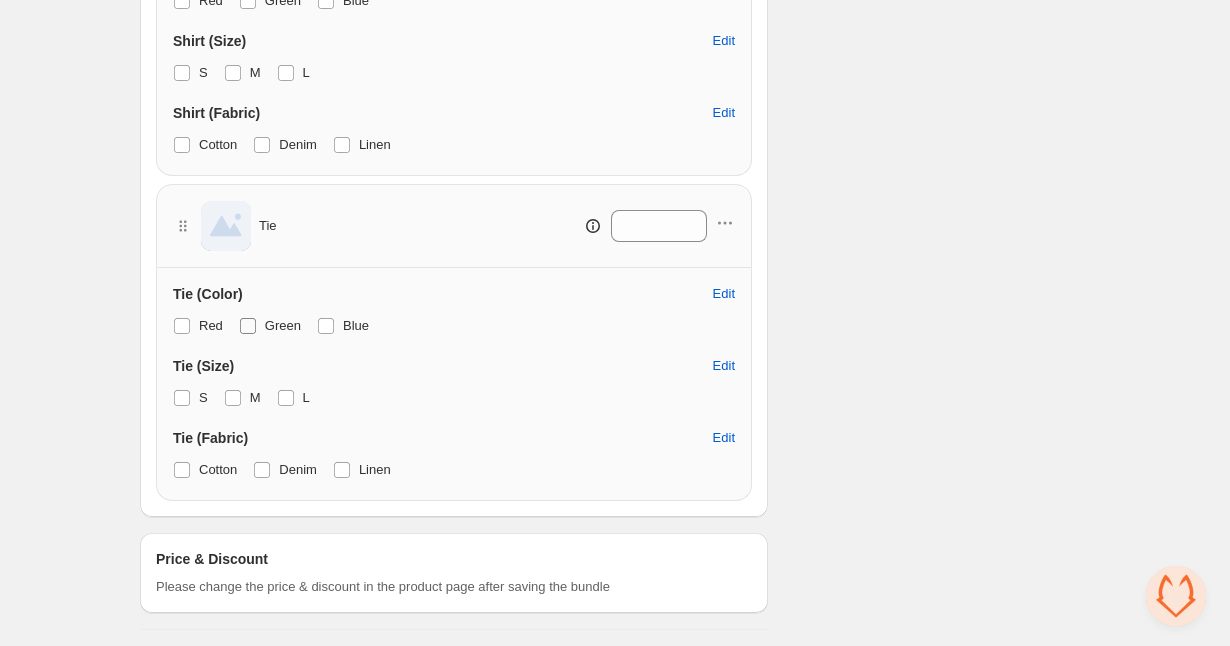 click on "Green" at bounding box center [283, 326] 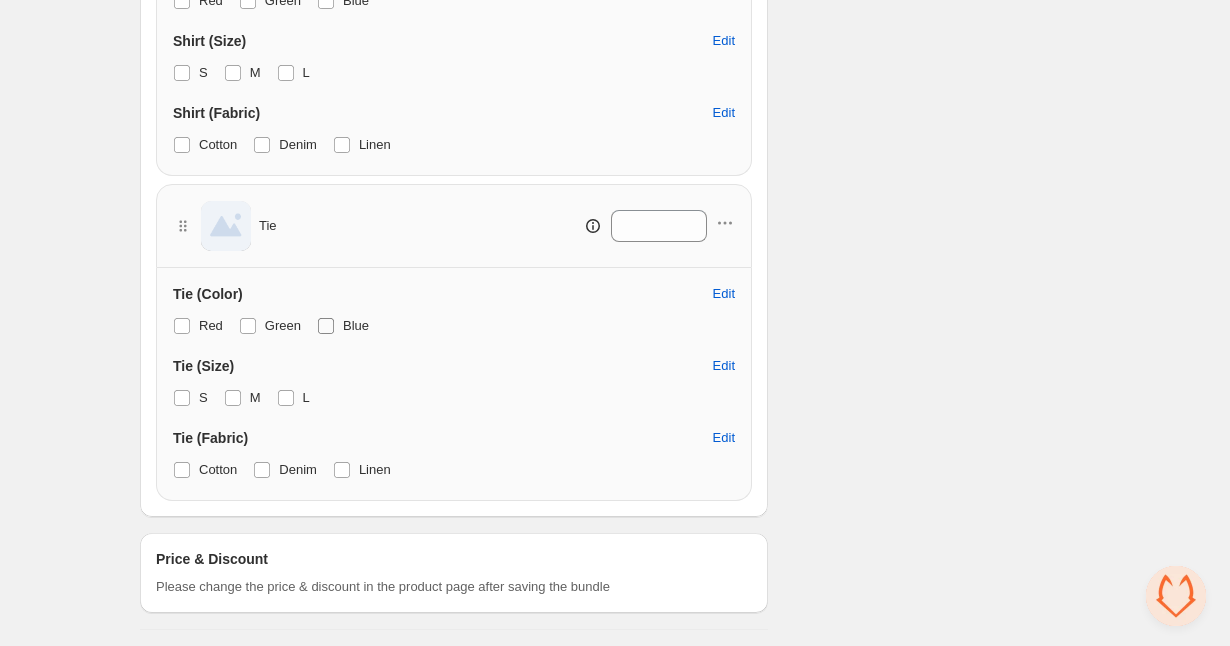 click at bounding box center [326, 326] 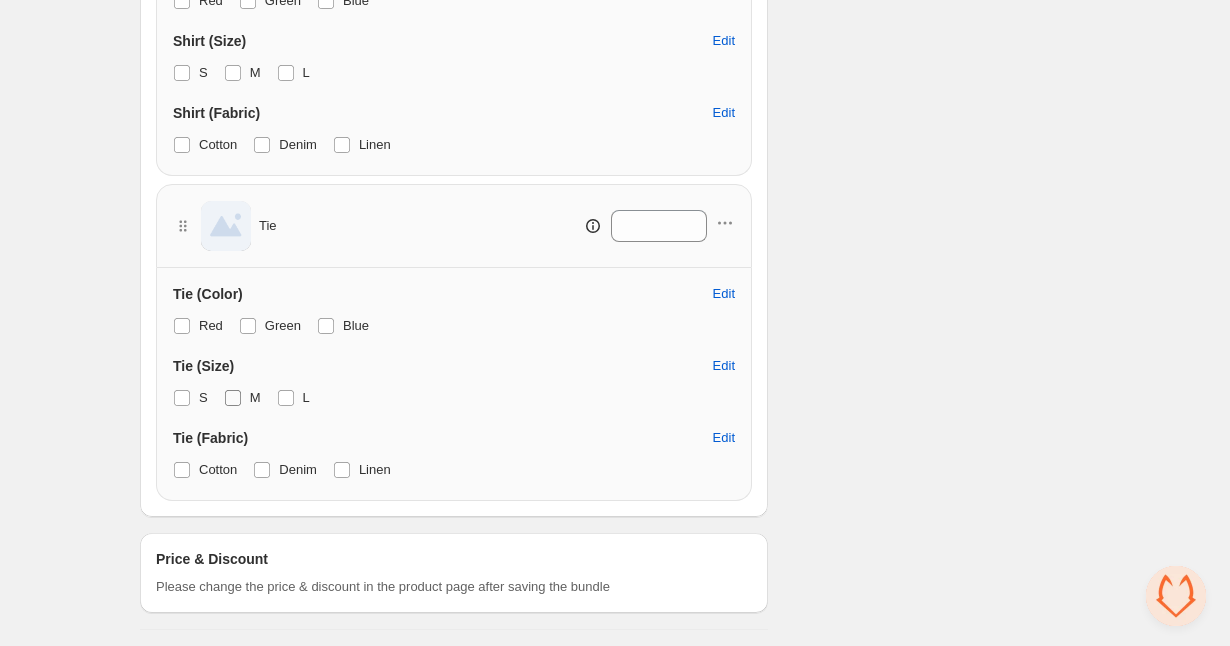 click on "M" at bounding box center (242, 398) 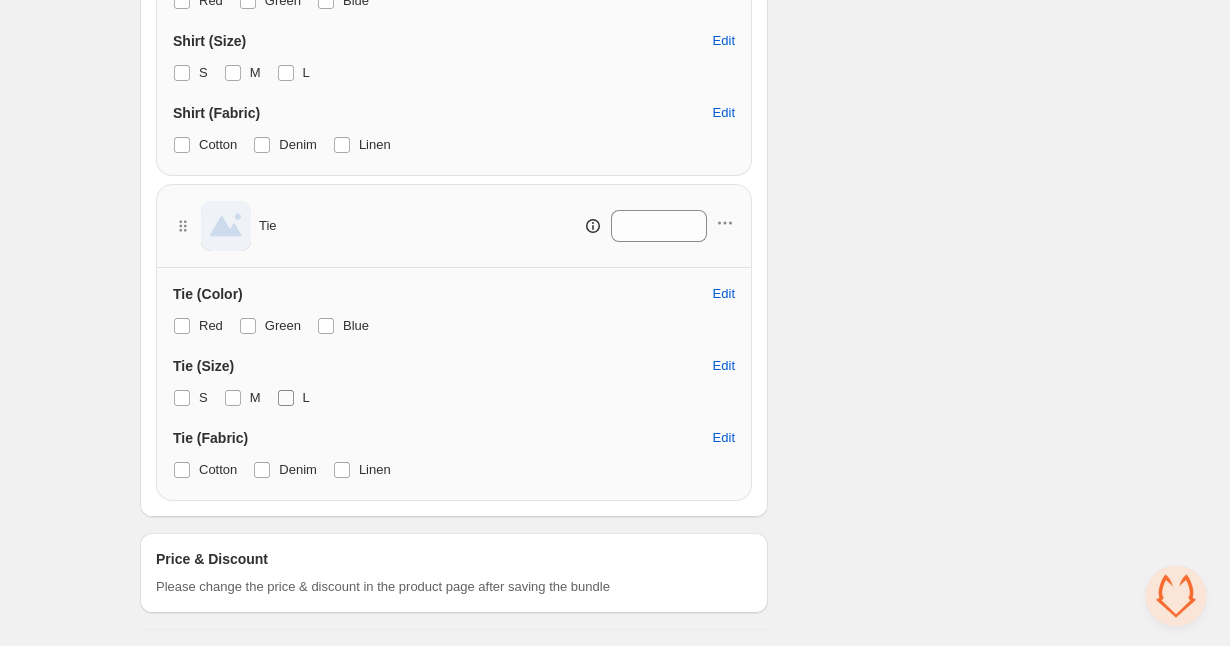 click at bounding box center [286, 398] 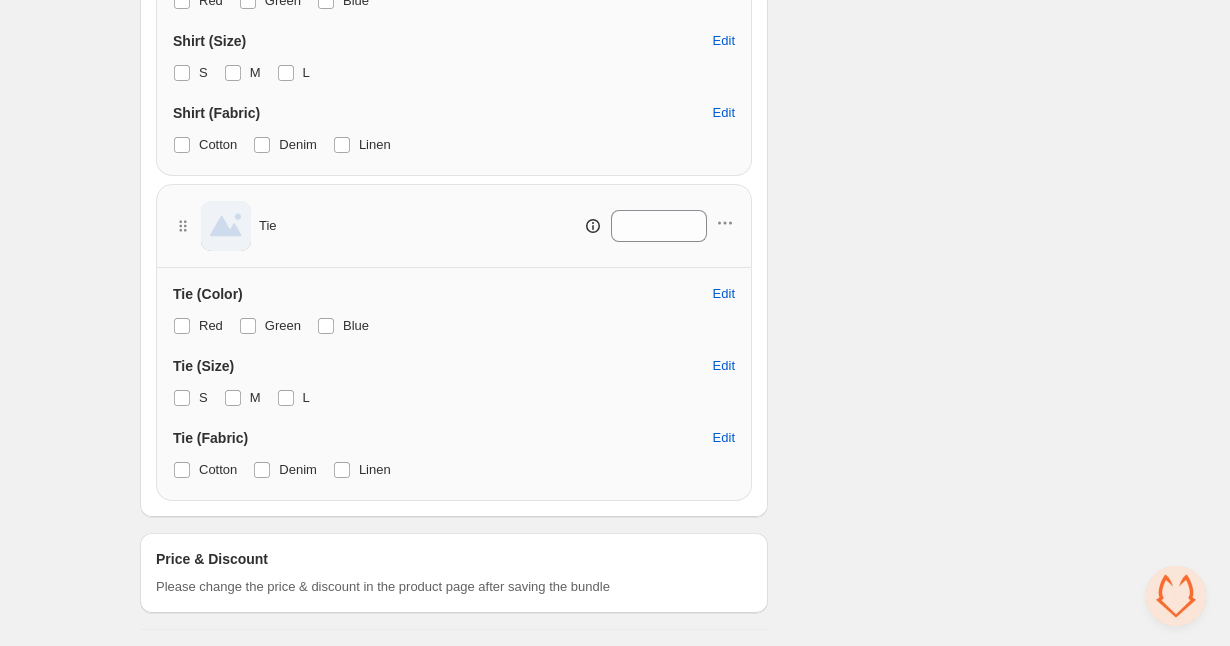 click on "Tie (Fabric) Edit Cotton Denim Linen" at bounding box center (454, 456) 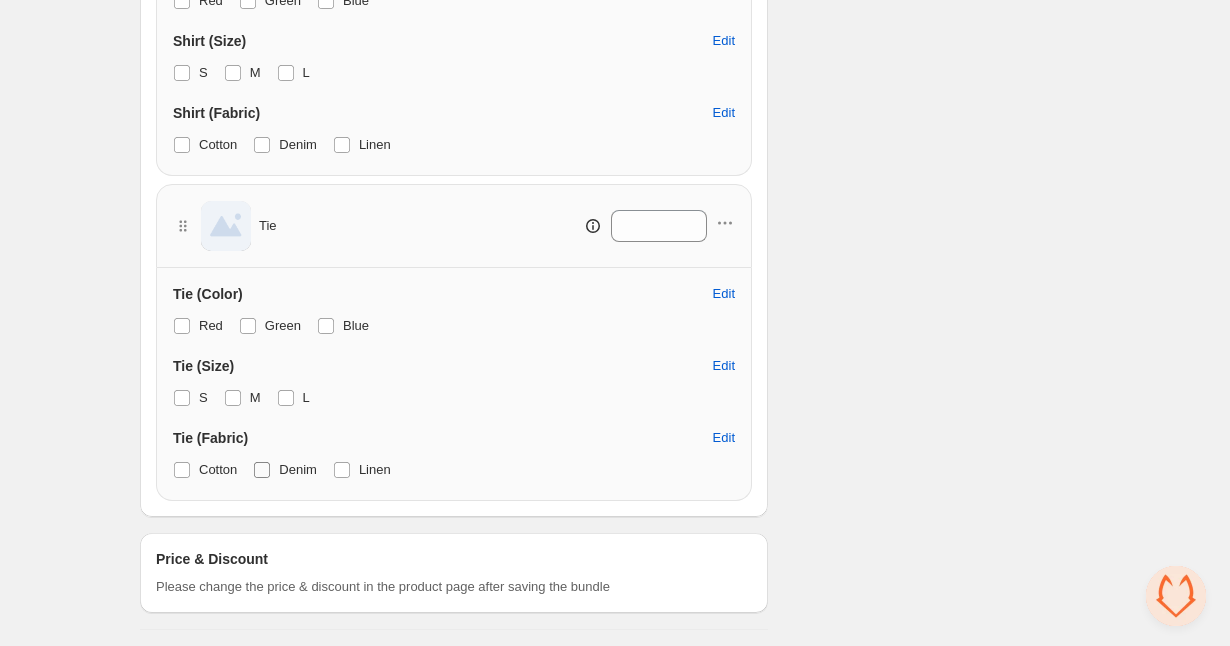 click on "Denim" at bounding box center [298, 469] 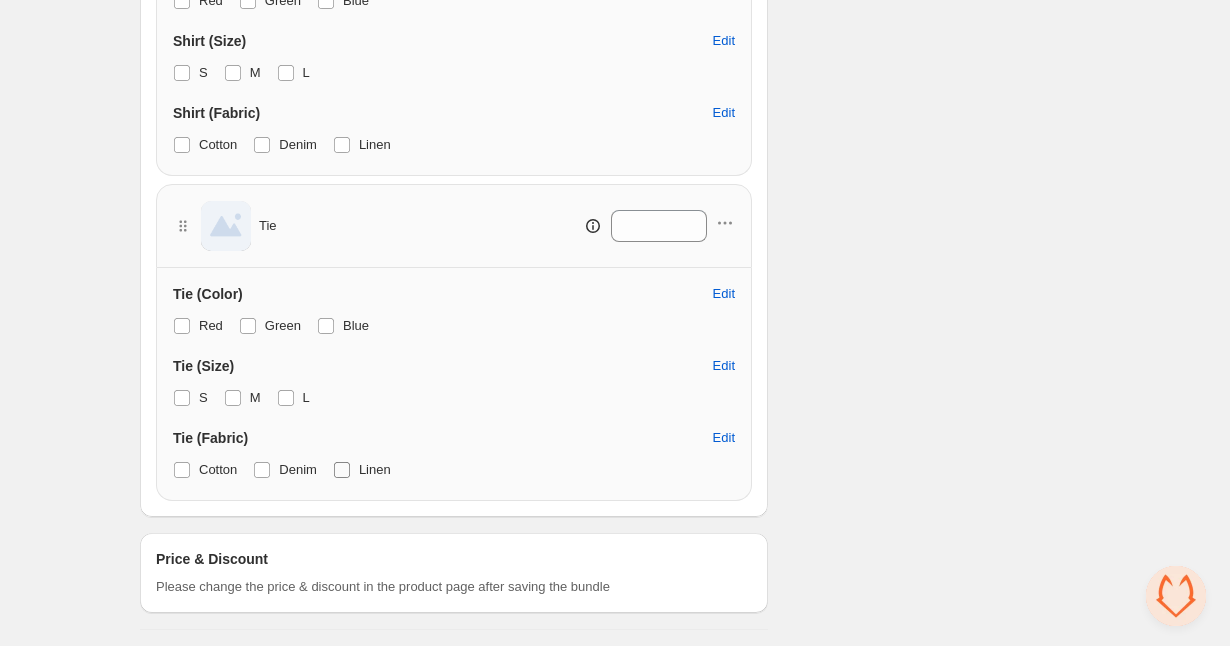 click on "Linen" at bounding box center [362, 470] 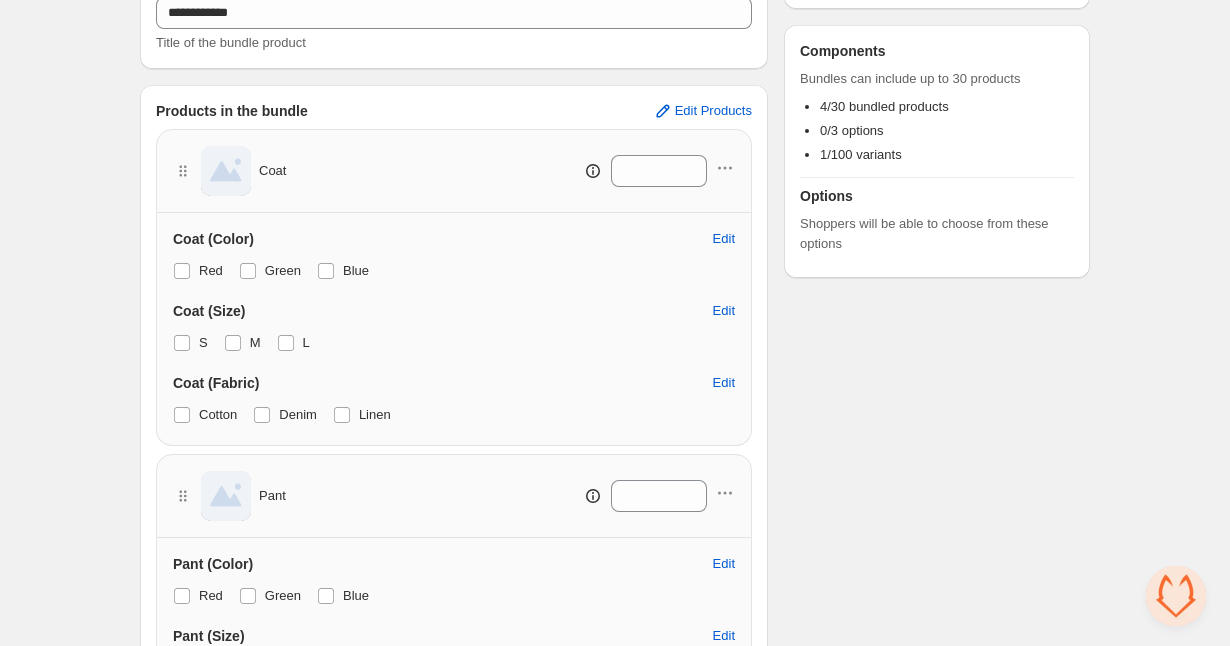 scroll, scrollTop: 272, scrollLeft: 0, axis: vertical 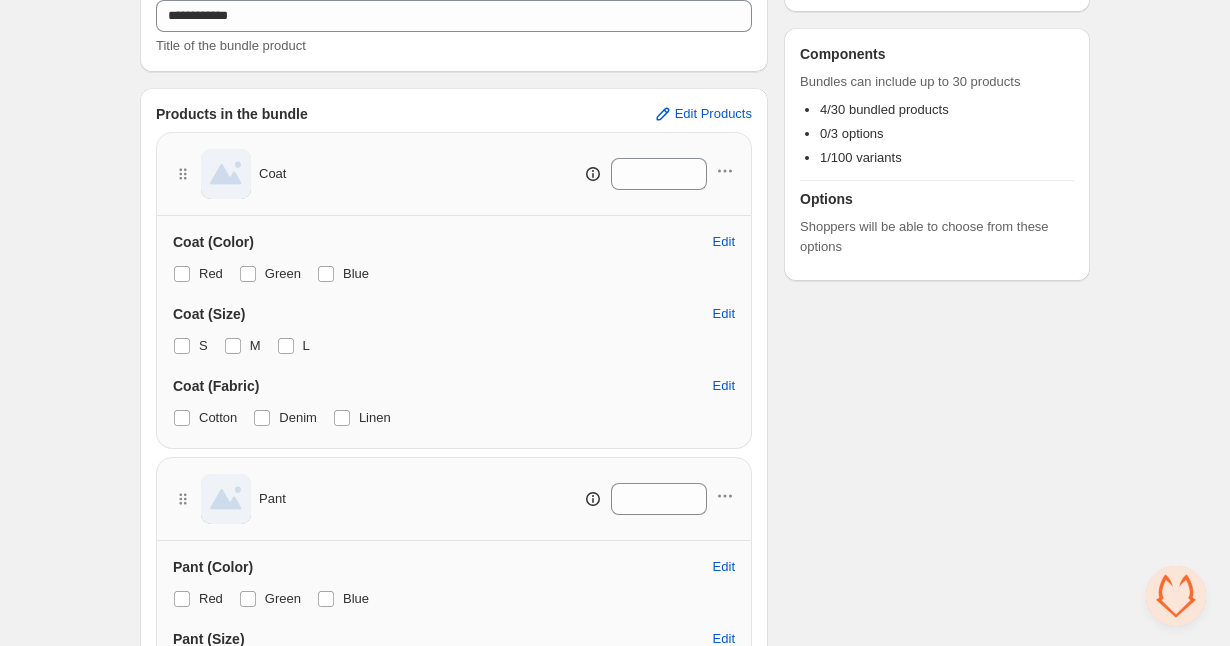 click on "Checklist Status To change the bundle's status to active, please do so in the bundle's product page after saving the bundle Components Bundles can include up to 30 products 4/30 bundled products 0/3 options 1/100 variants Options Shoppers will be able to choose from these options" at bounding box center [937, 690] 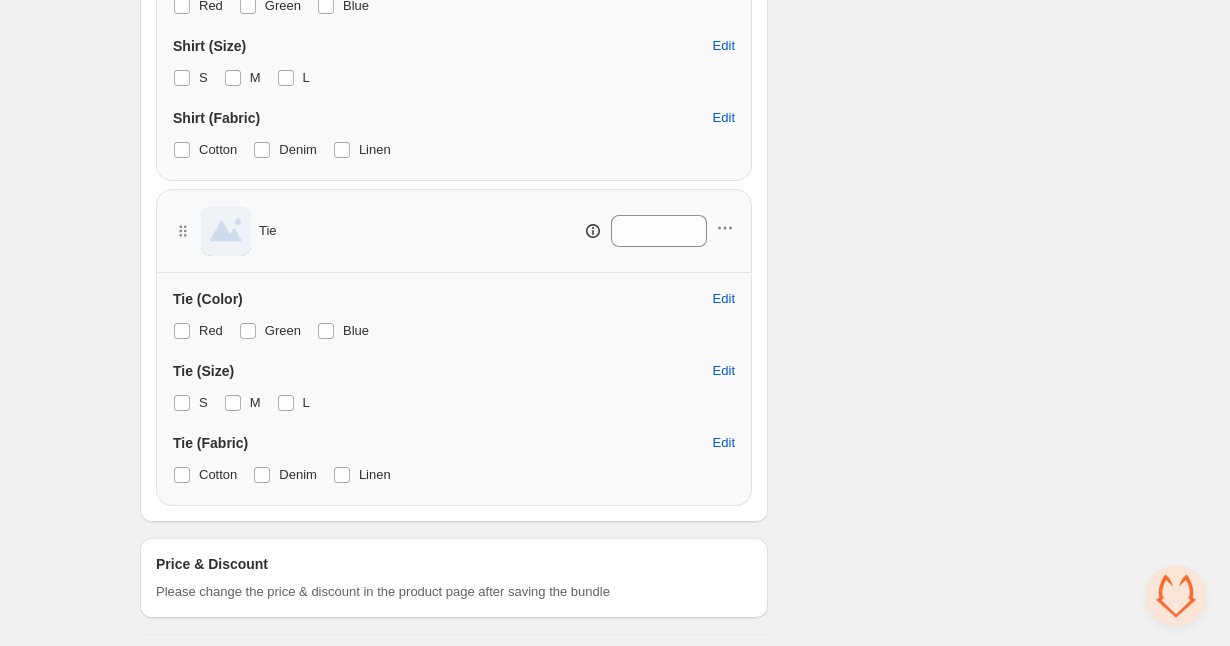 scroll, scrollTop: 1195, scrollLeft: 0, axis: vertical 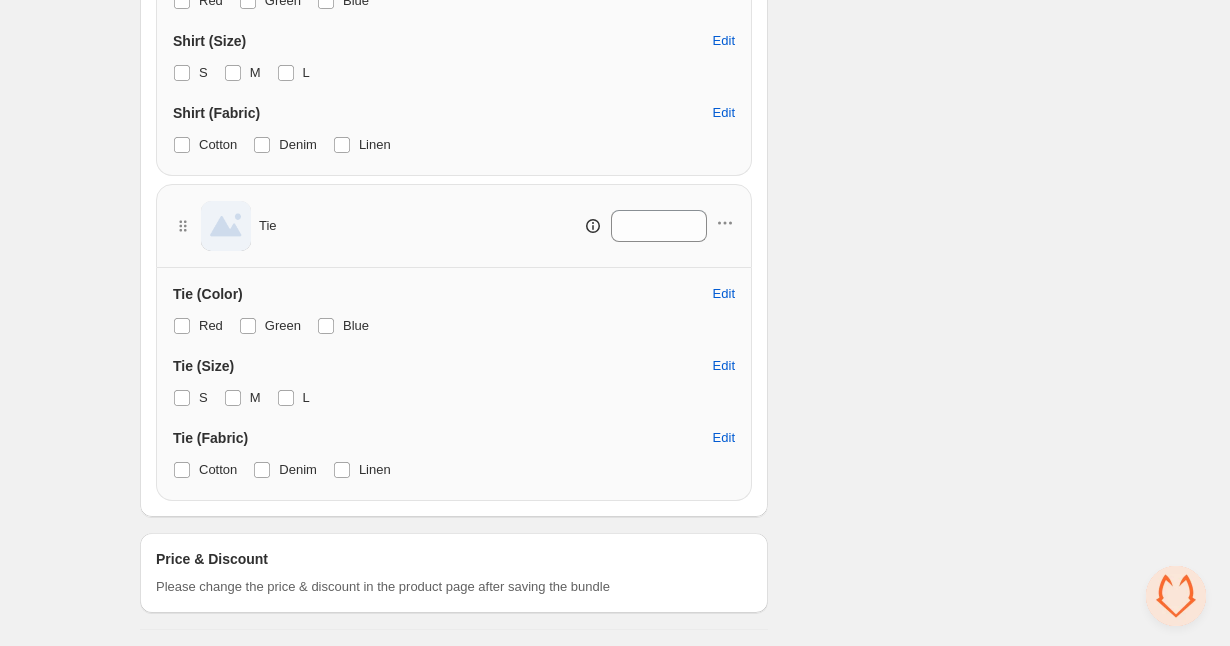 click on "Checklist Status To change the bundle's status to active, please do so in the bundle's product page after saving the bundle Components Bundles can include up to 30 products 4/30 bundled products 0/3 options 1/100 variants Options Shoppers will be able to choose from these options" at bounding box center (937, -233) 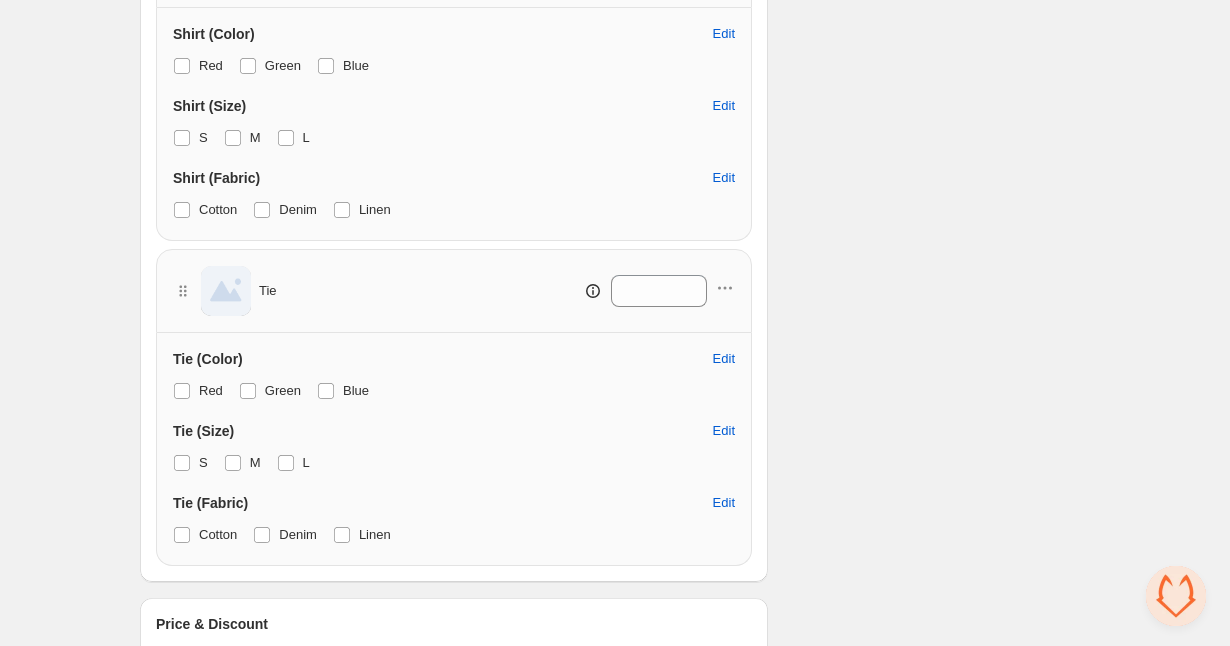scroll, scrollTop: 1128, scrollLeft: 0, axis: vertical 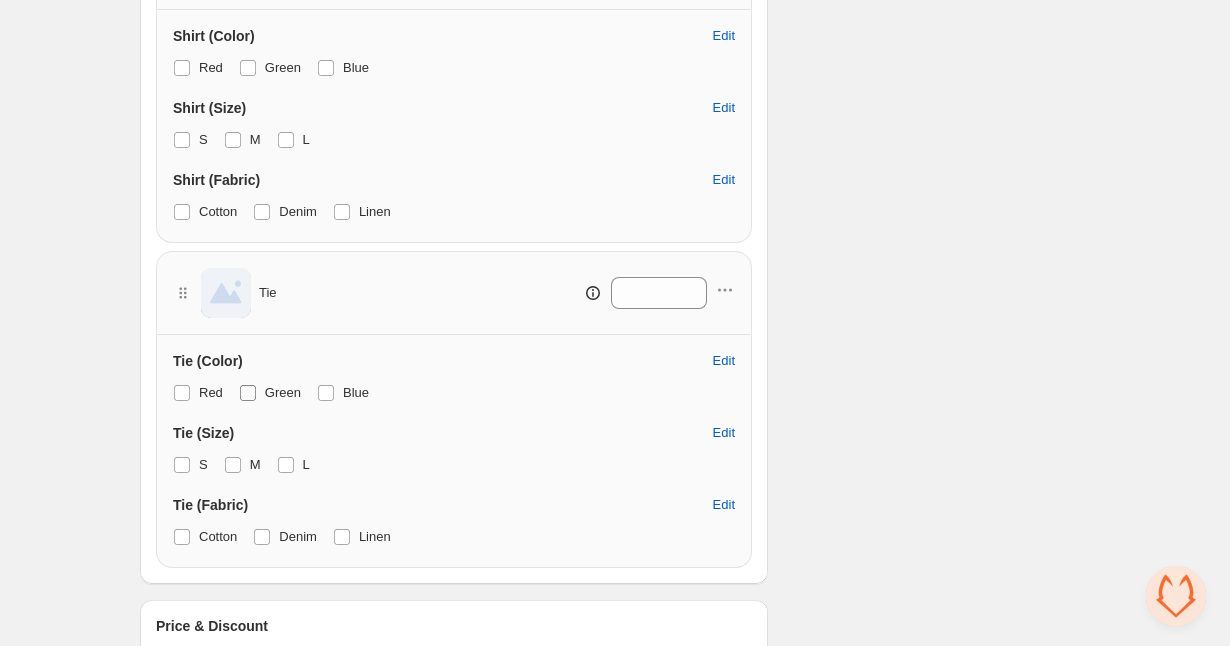 click on "Green" at bounding box center (270, 393) 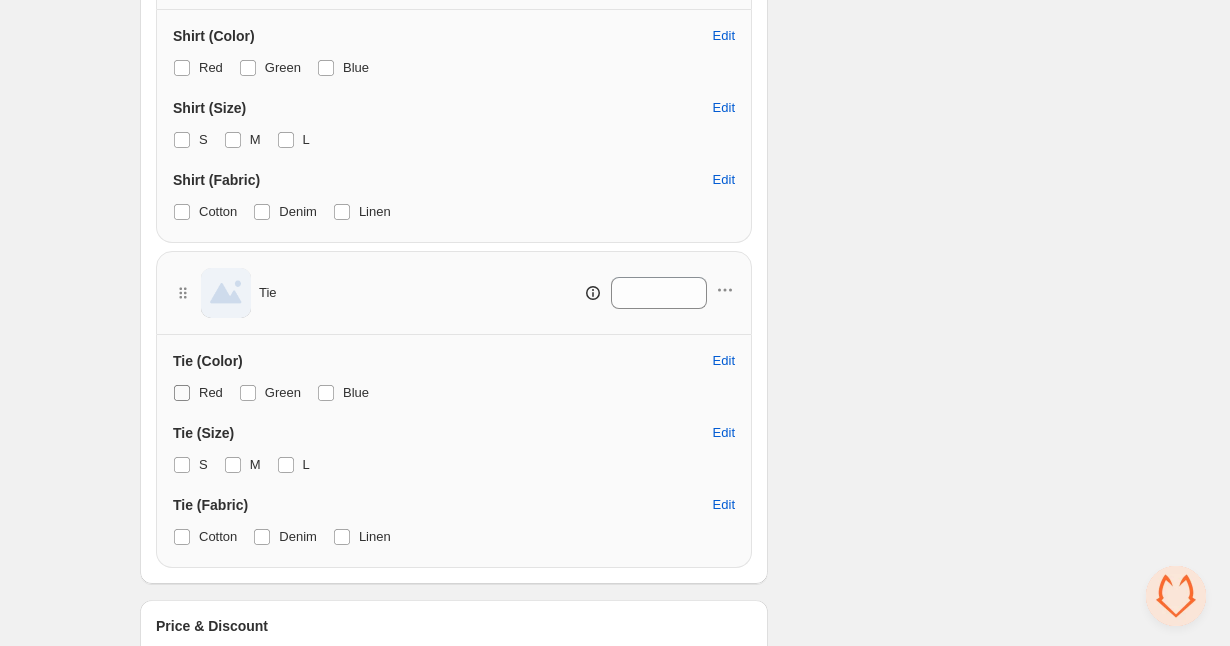click at bounding box center (182, 393) 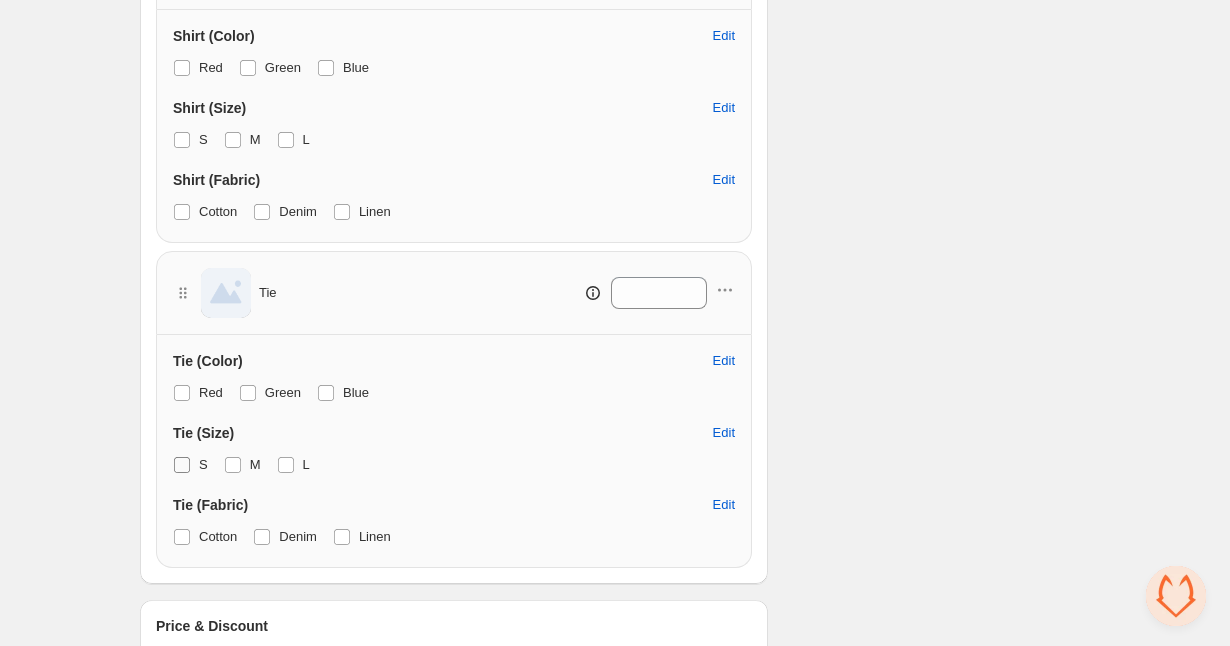 click at bounding box center (182, 465) 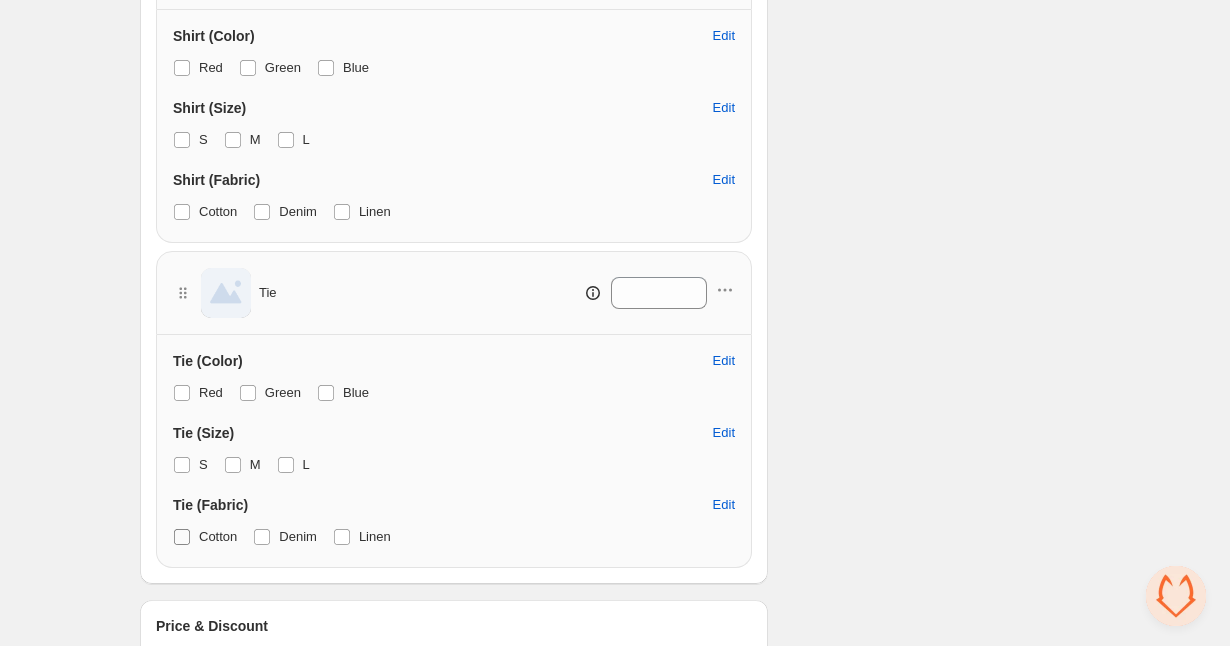 click on "Cotton" at bounding box center [205, 537] 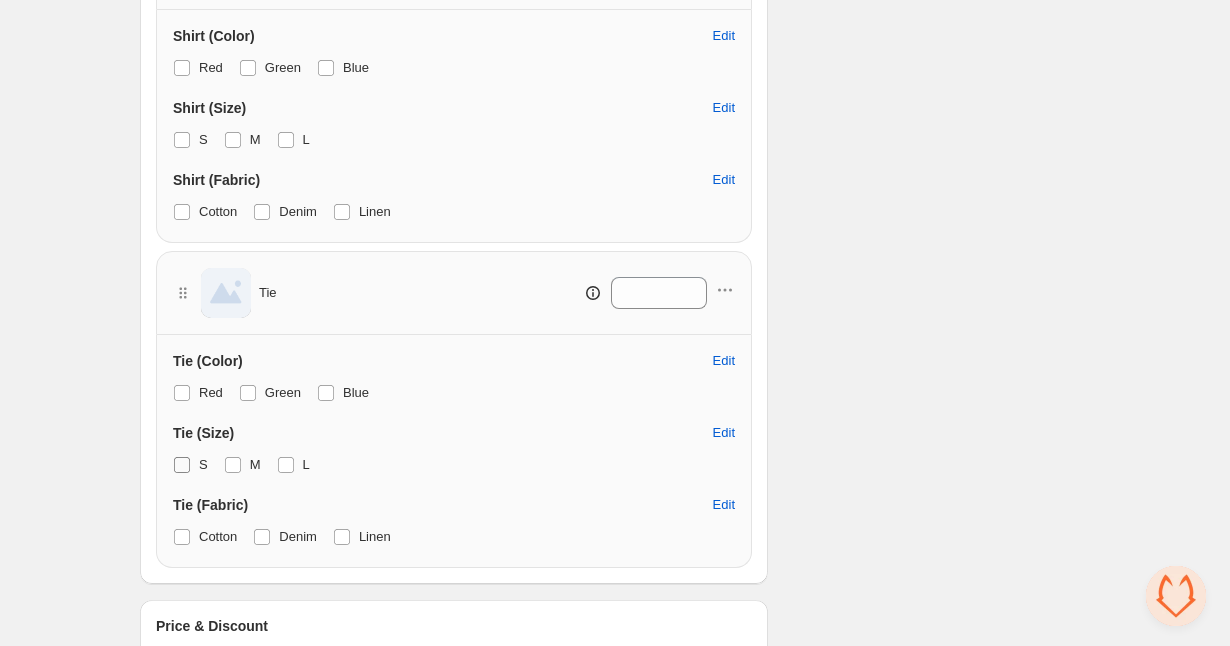click at bounding box center (182, 465) 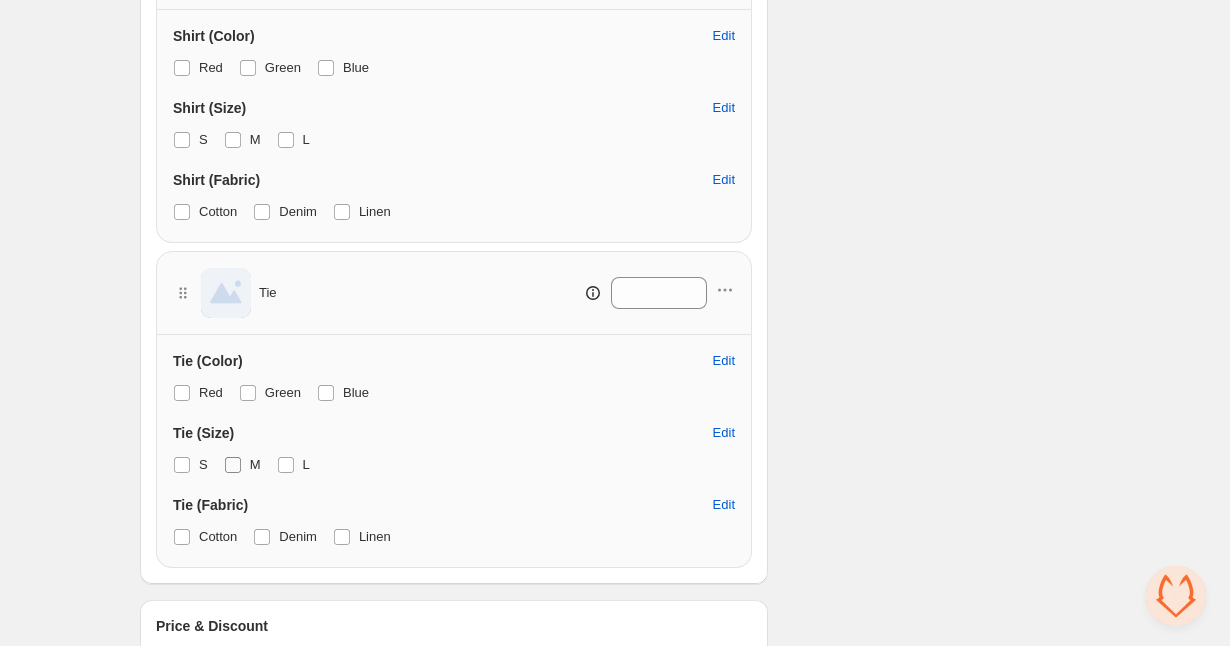 click at bounding box center (233, 465) 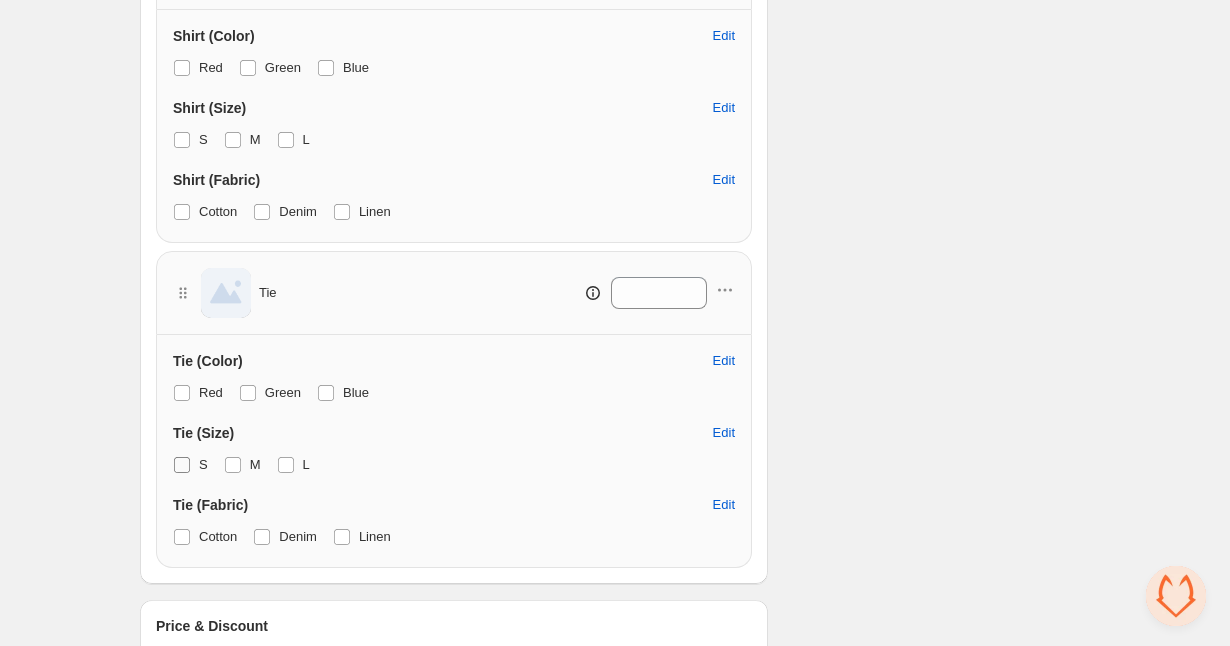 click on "S" at bounding box center (203, 464) 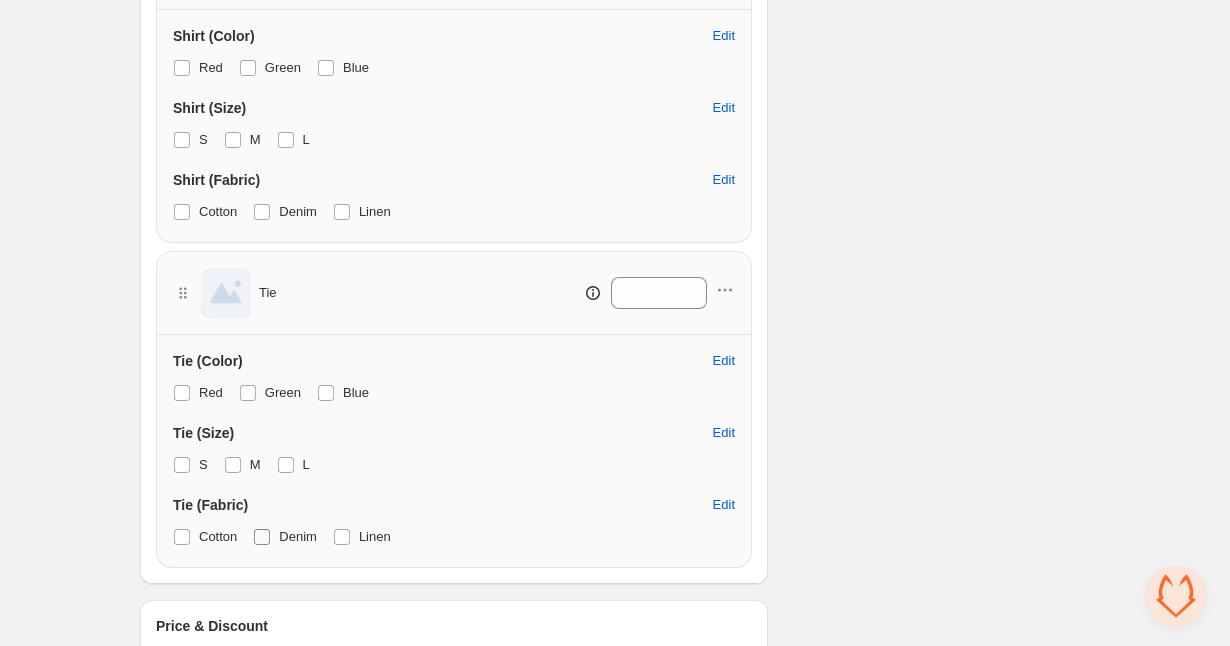 click at bounding box center (262, 537) 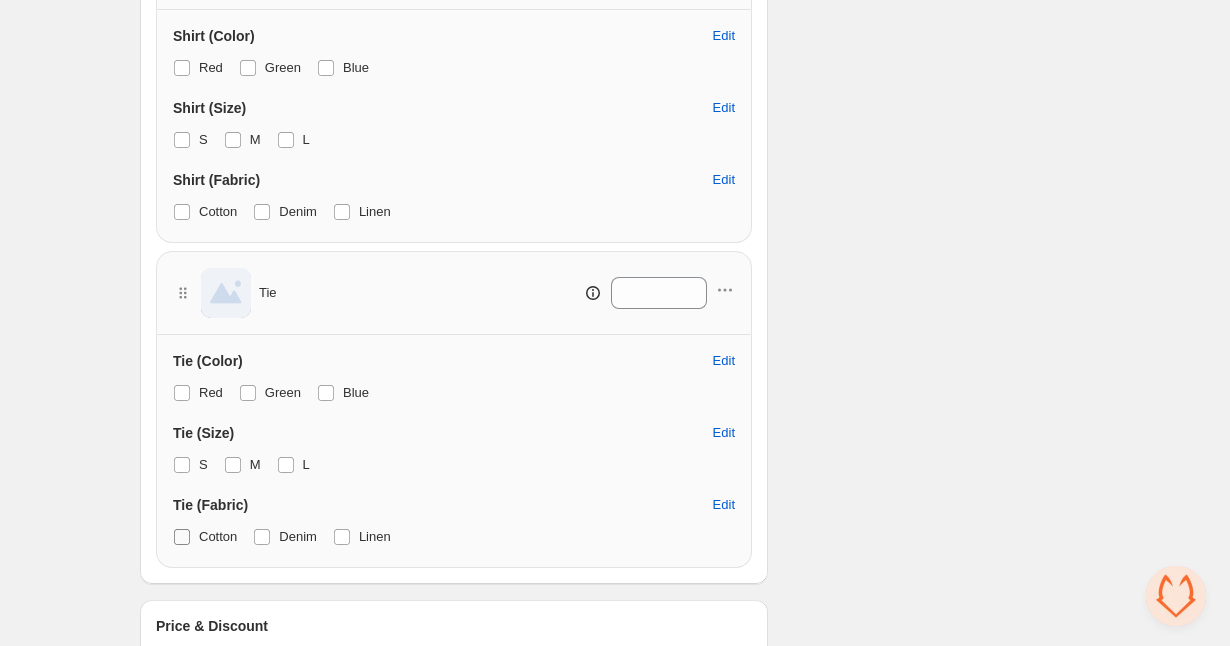 click on "Cotton" at bounding box center [218, 536] 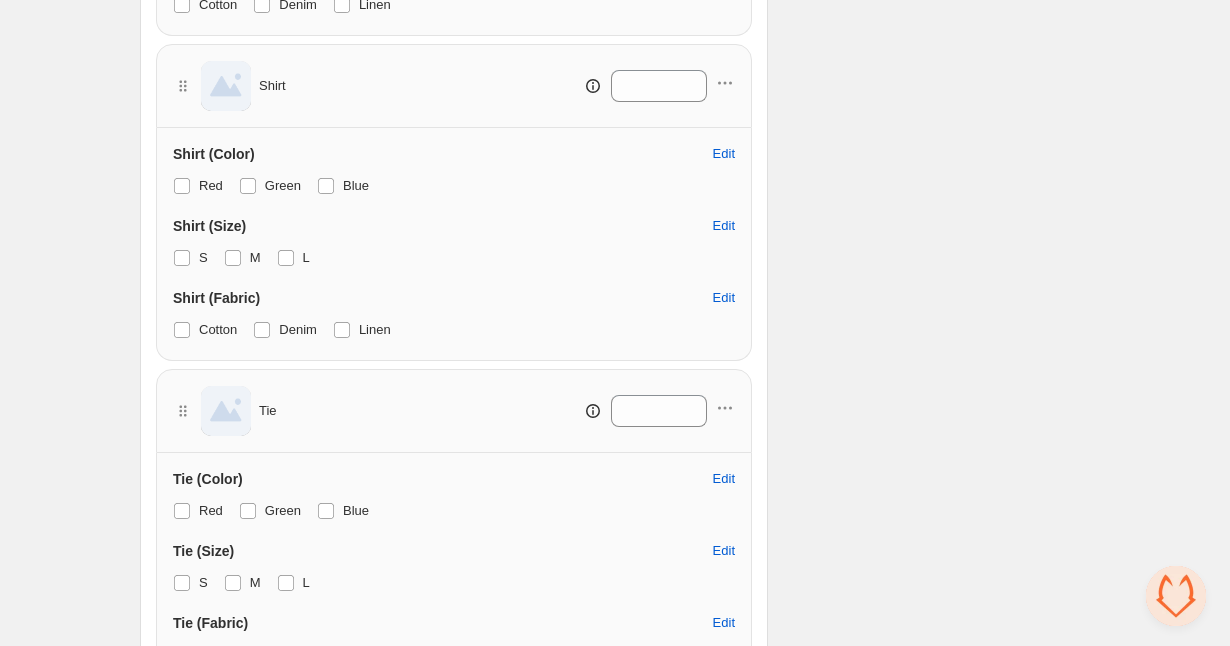 scroll, scrollTop: 988, scrollLeft: 0, axis: vertical 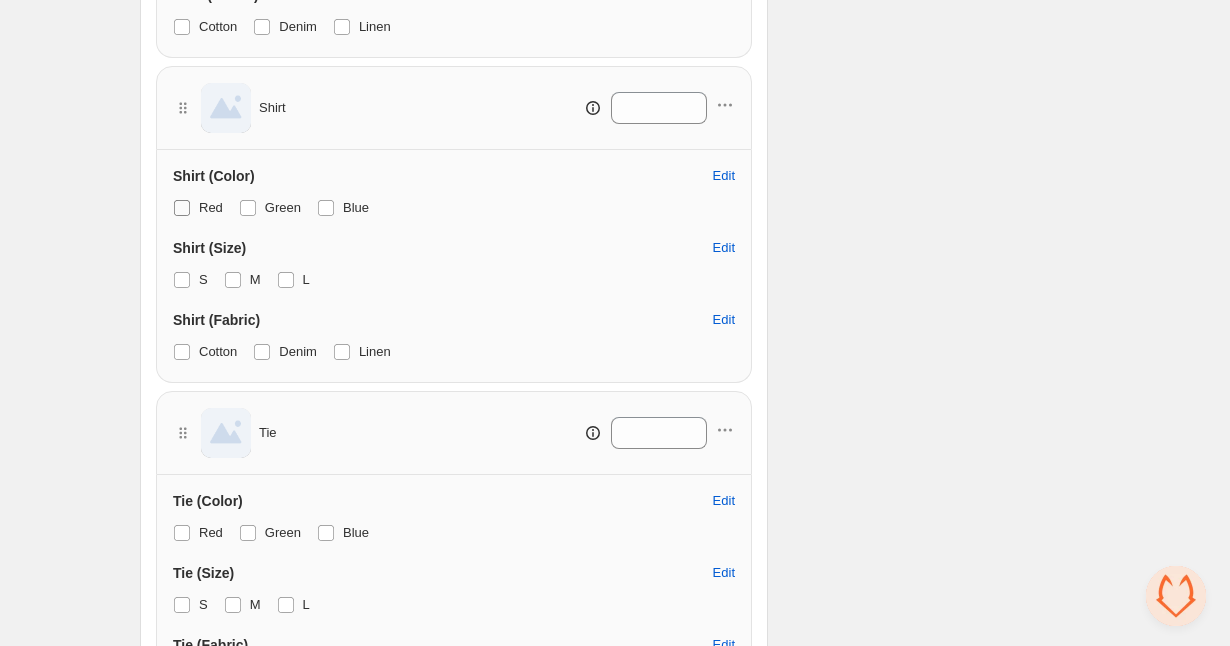 click on "Red" at bounding box center (198, 208) 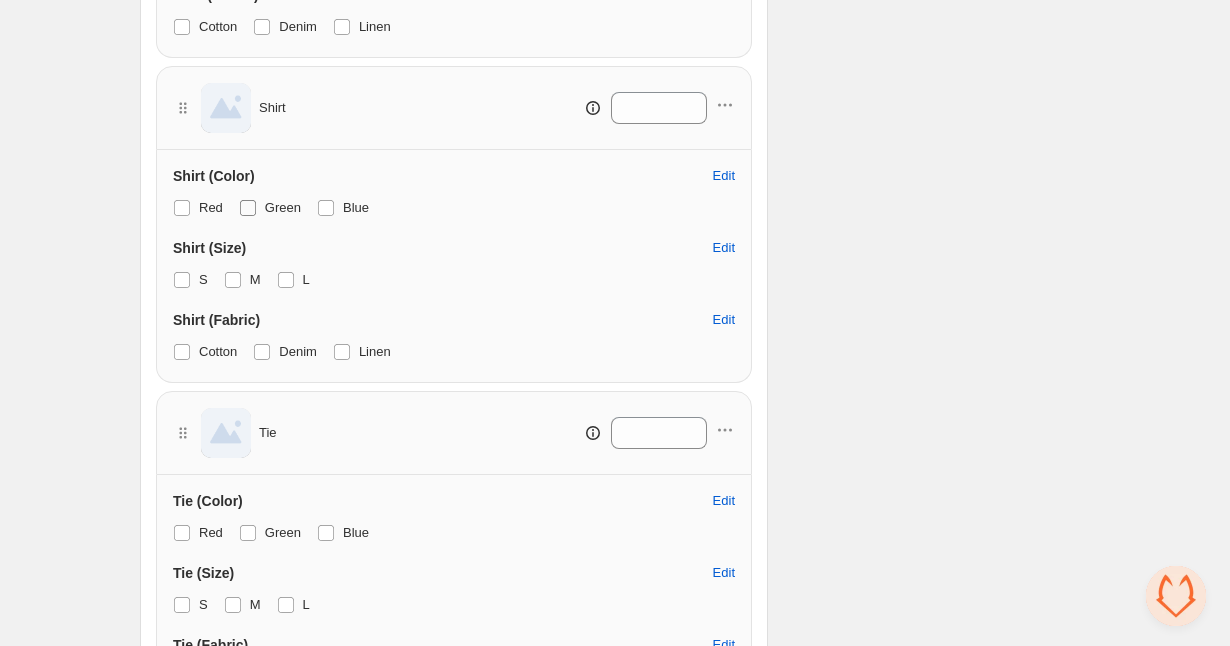 click on "Green" at bounding box center (270, 208) 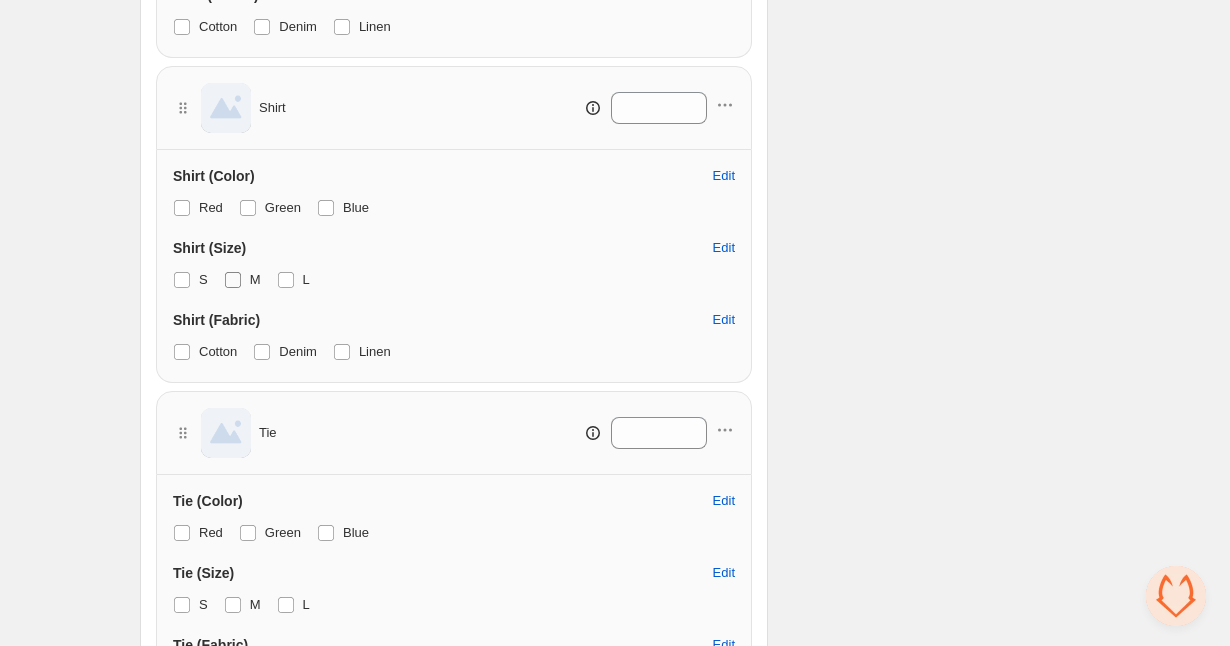 click at bounding box center [233, 280] 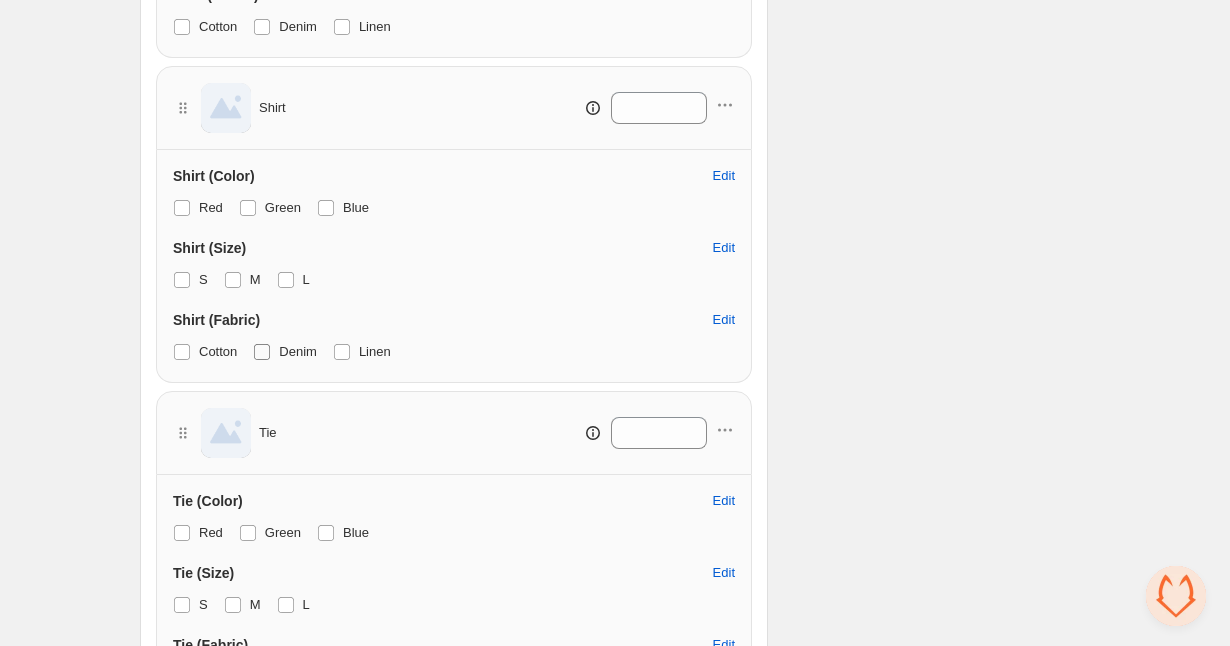 click at bounding box center (262, 352) 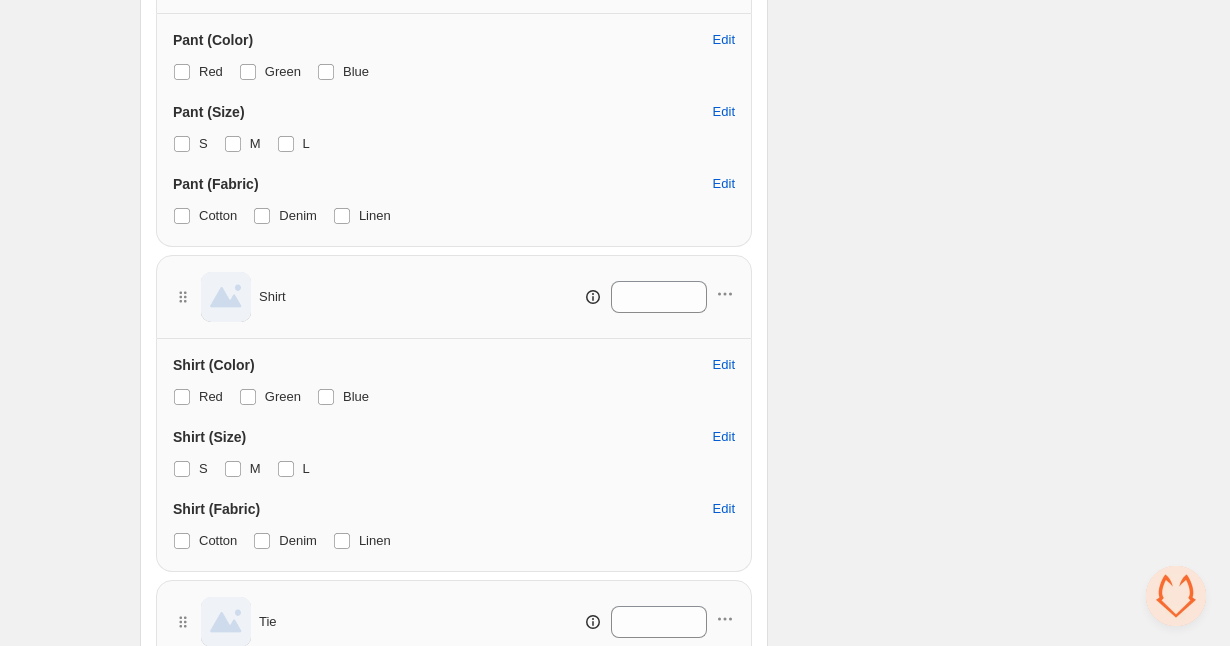 scroll, scrollTop: 824, scrollLeft: 0, axis: vertical 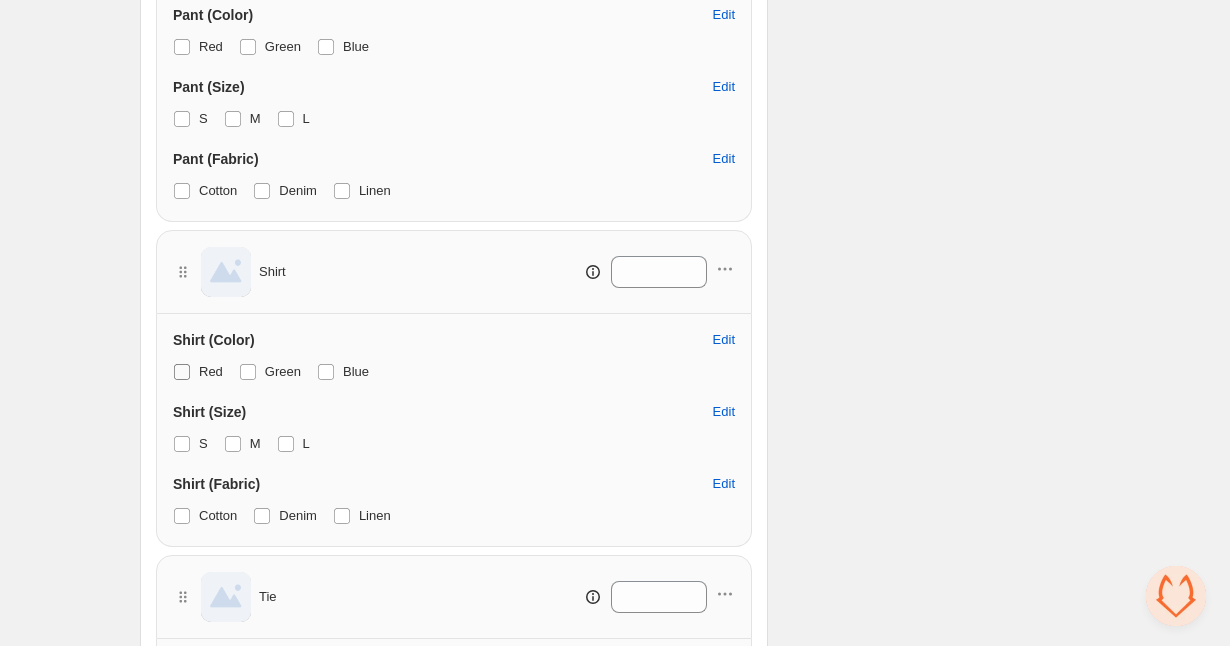 click on "Red" at bounding box center [198, 372] 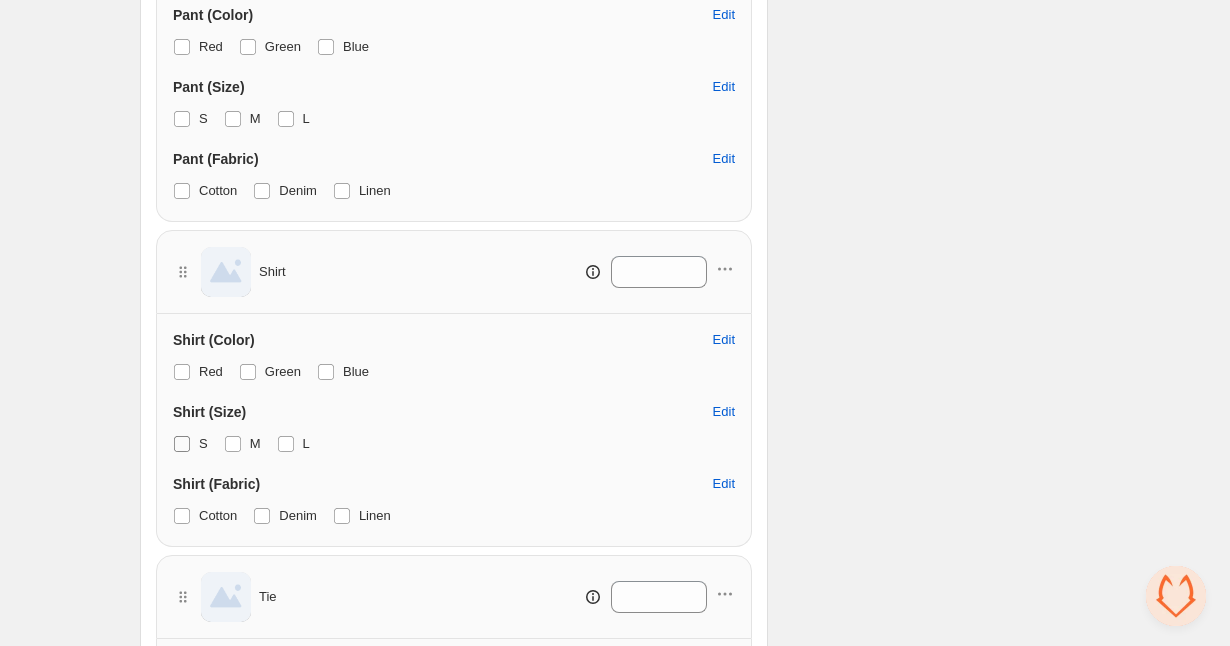 click at bounding box center (182, 444) 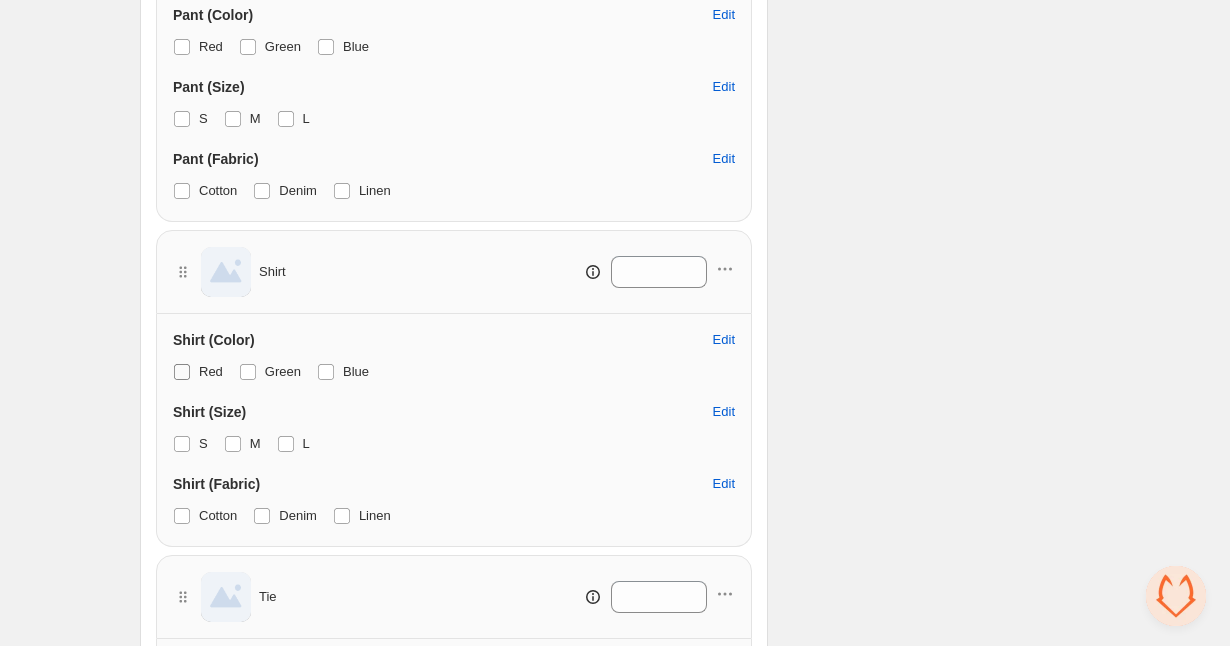 click at bounding box center (182, 372) 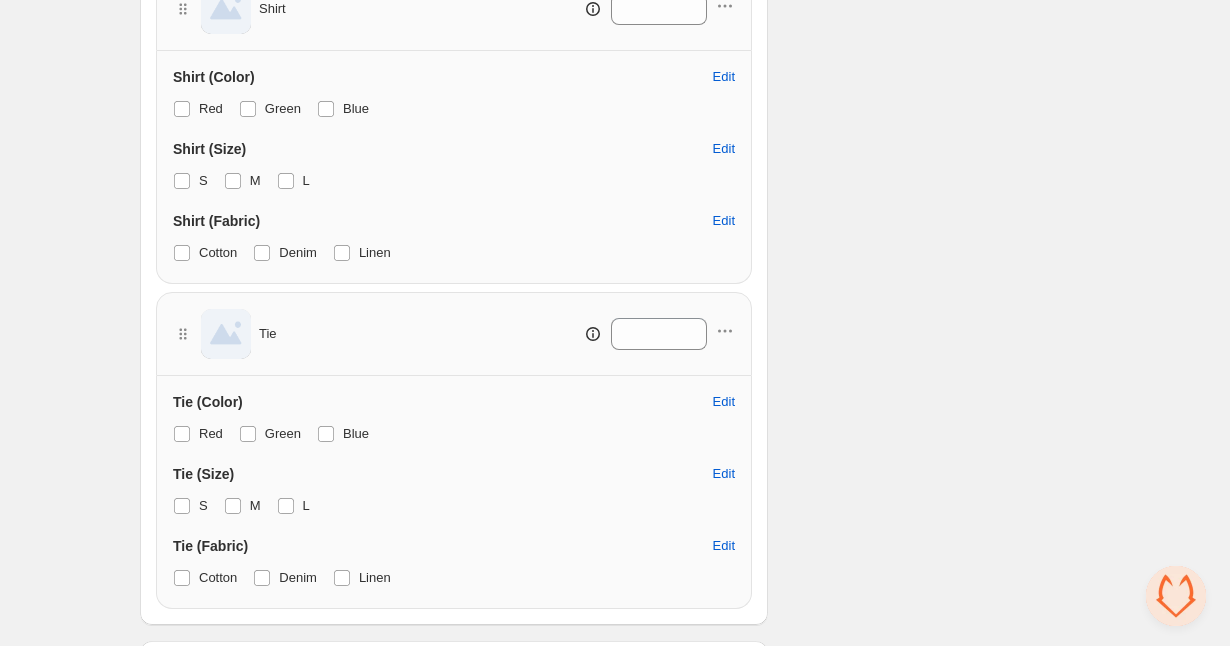 scroll, scrollTop: 1089, scrollLeft: 0, axis: vertical 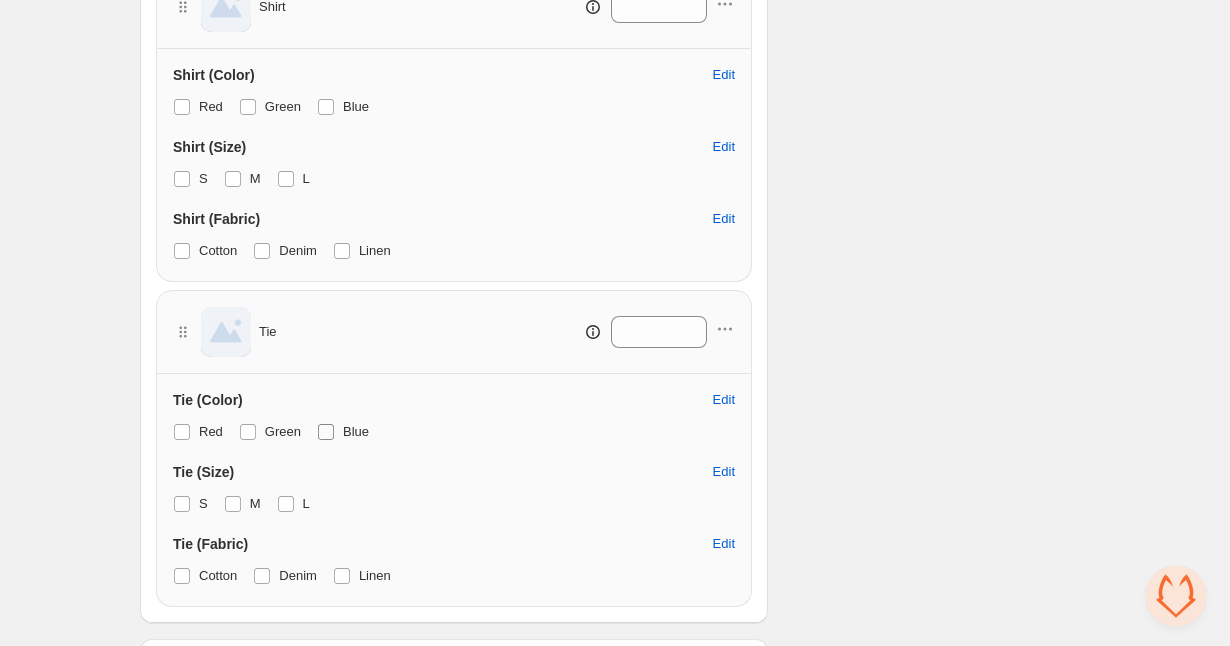 click on "Blue" at bounding box center (343, 432) 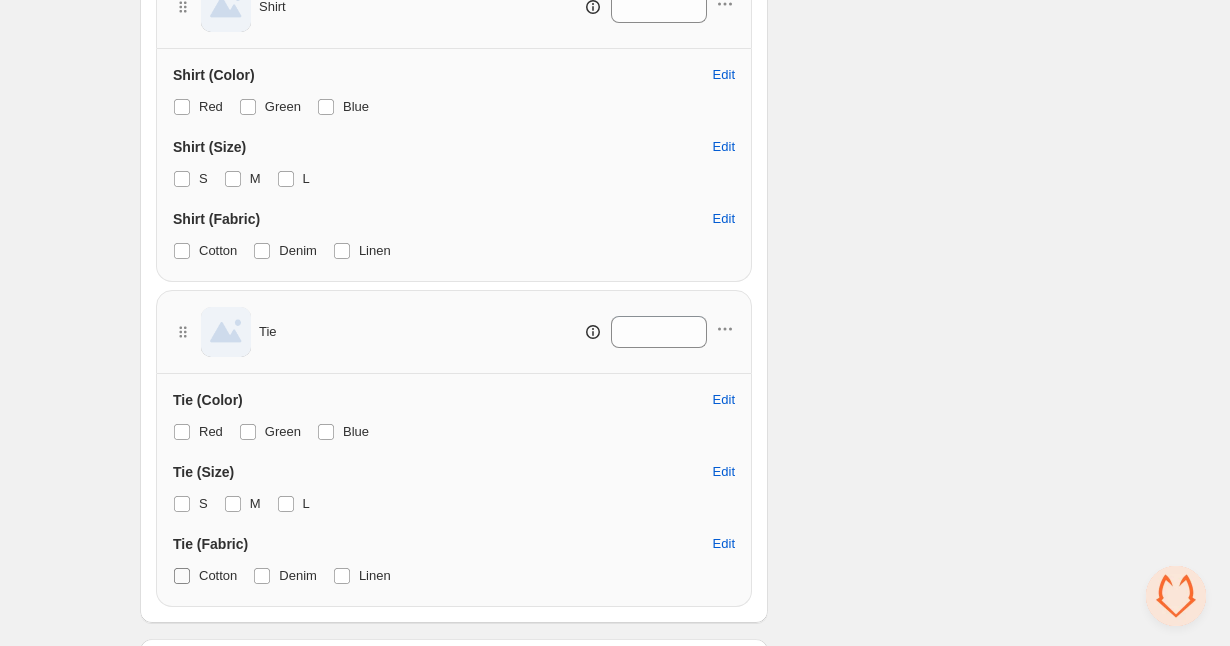 click on "Cotton" at bounding box center [218, 575] 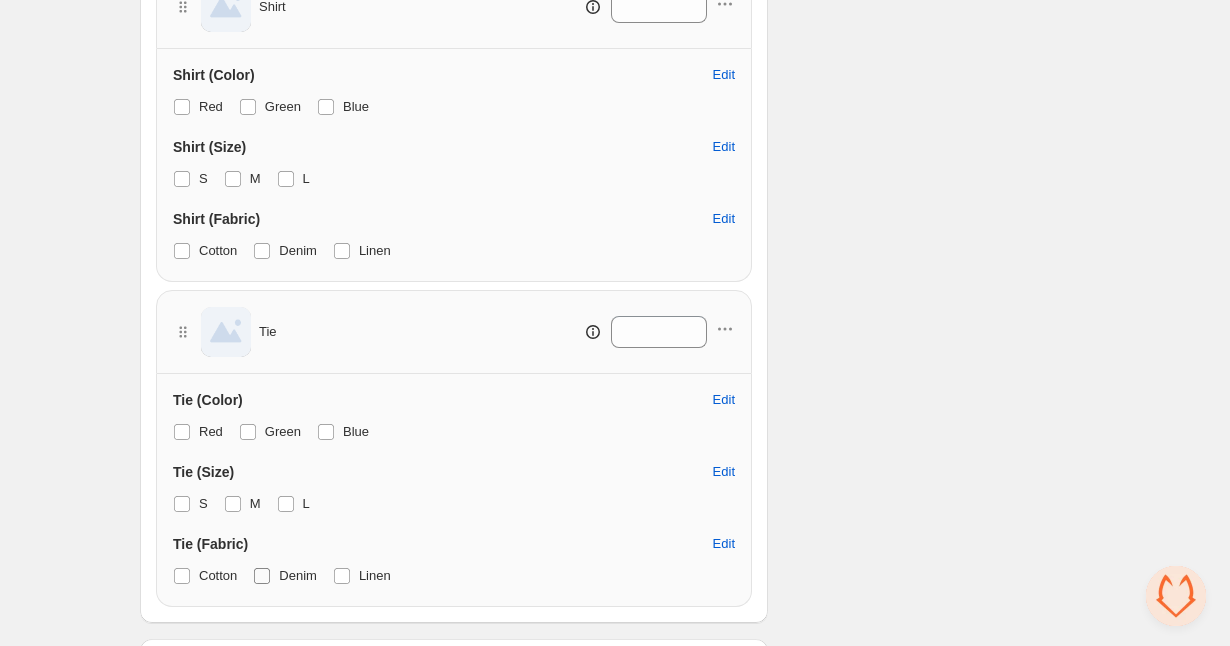 click on "Denim" at bounding box center (285, 576) 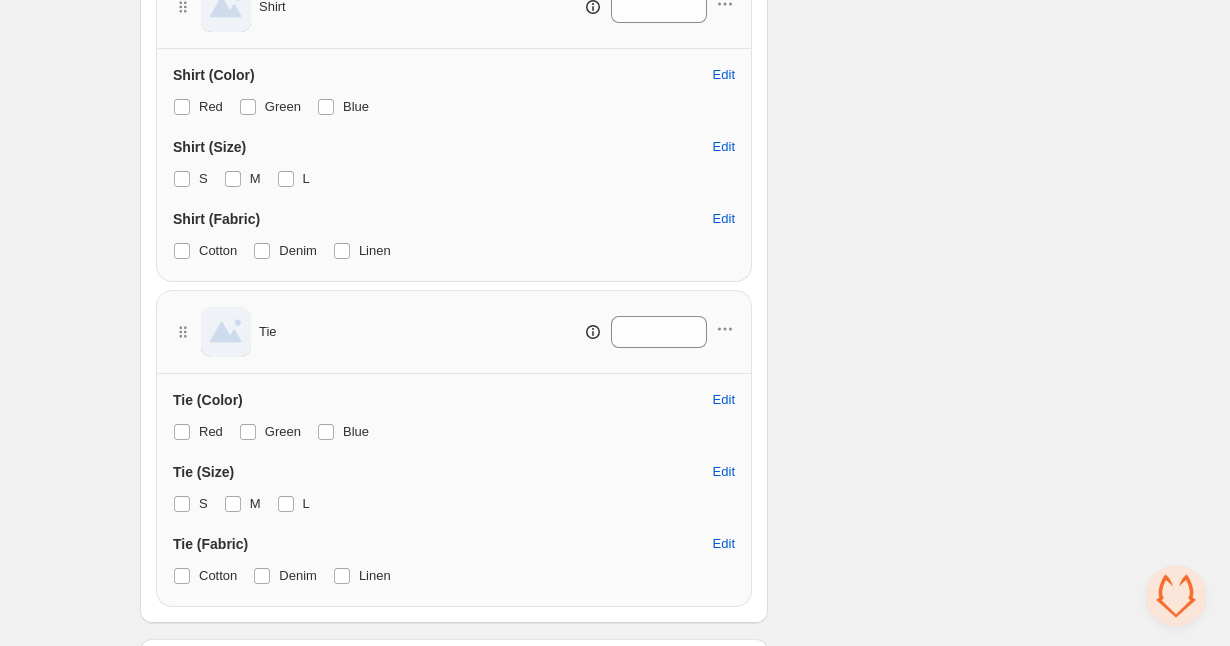 click on "Checklist Name of the bundle must not be empty Title must not be empty All option titles must be unique Product constraints must be met At least 2 products must be be selected Status To change the bundle's status to active, please do so in the bundle's product page after saving the bundle Components Bundles can include up to 30 products 4/30 bundled products 4/3 options 16/100 variants Options Shoppers will be able to choose from these options Shirt (Color) Red Green Shirt (Size) S M Shirt (Fabric) Cotton Denim Tie (Color) Green Blue" at bounding box center (937, -127) 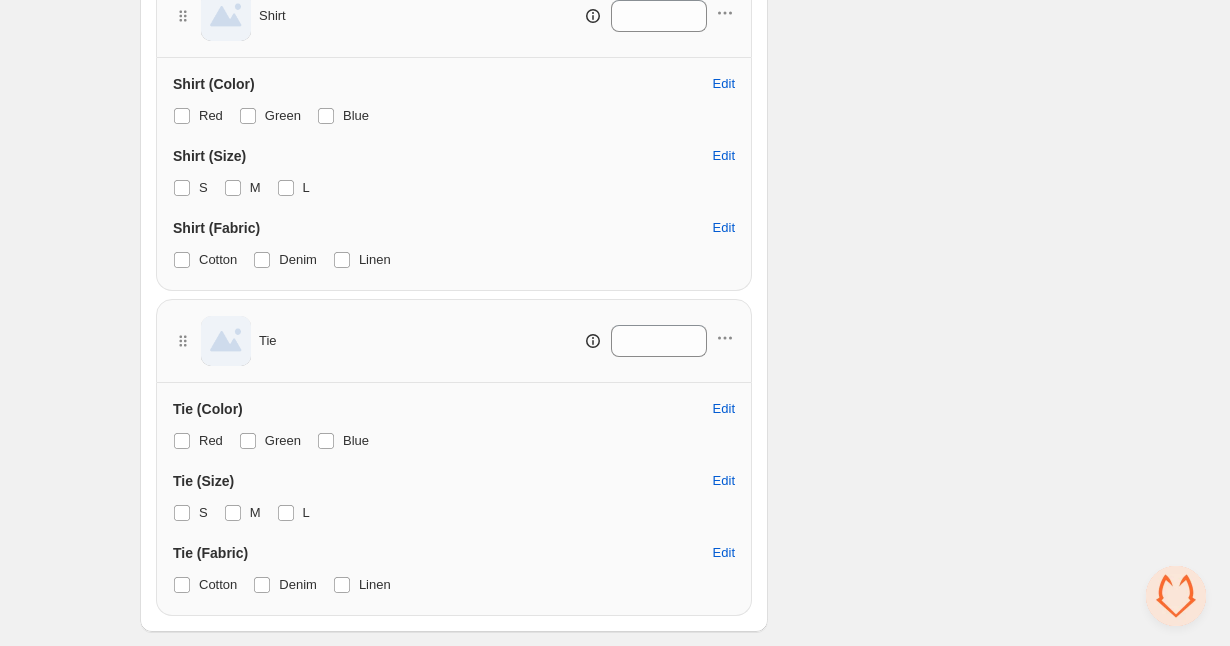 scroll, scrollTop: 1070, scrollLeft: 0, axis: vertical 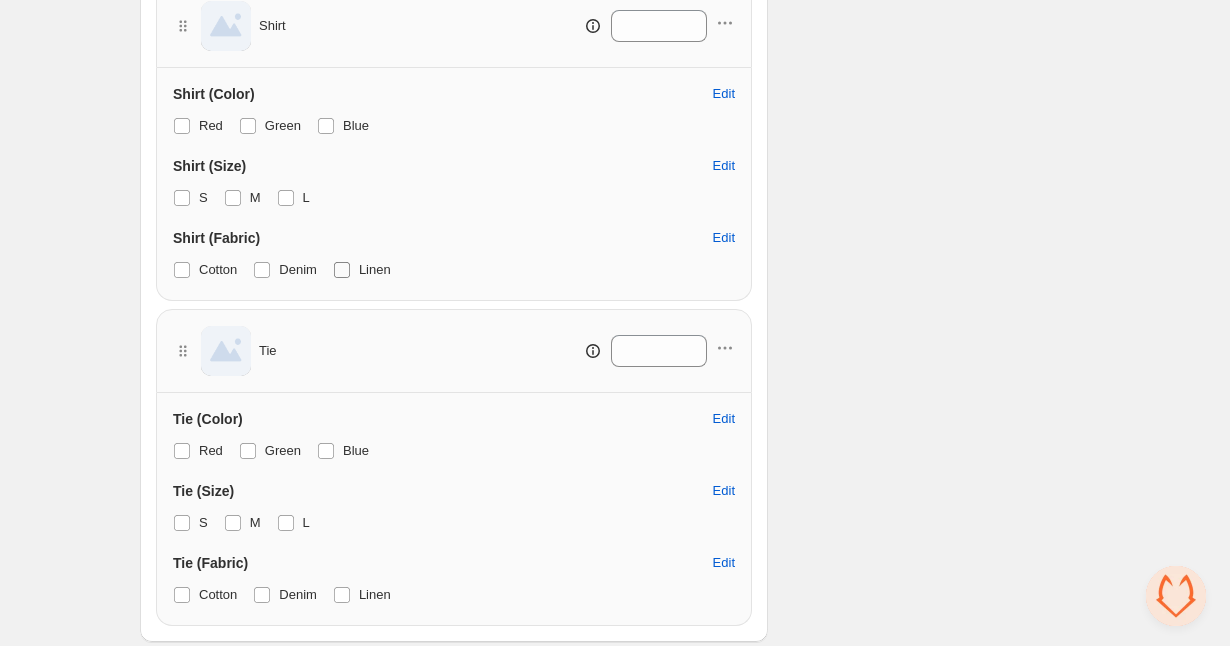 click on "Linen" at bounding box center [362, 270] 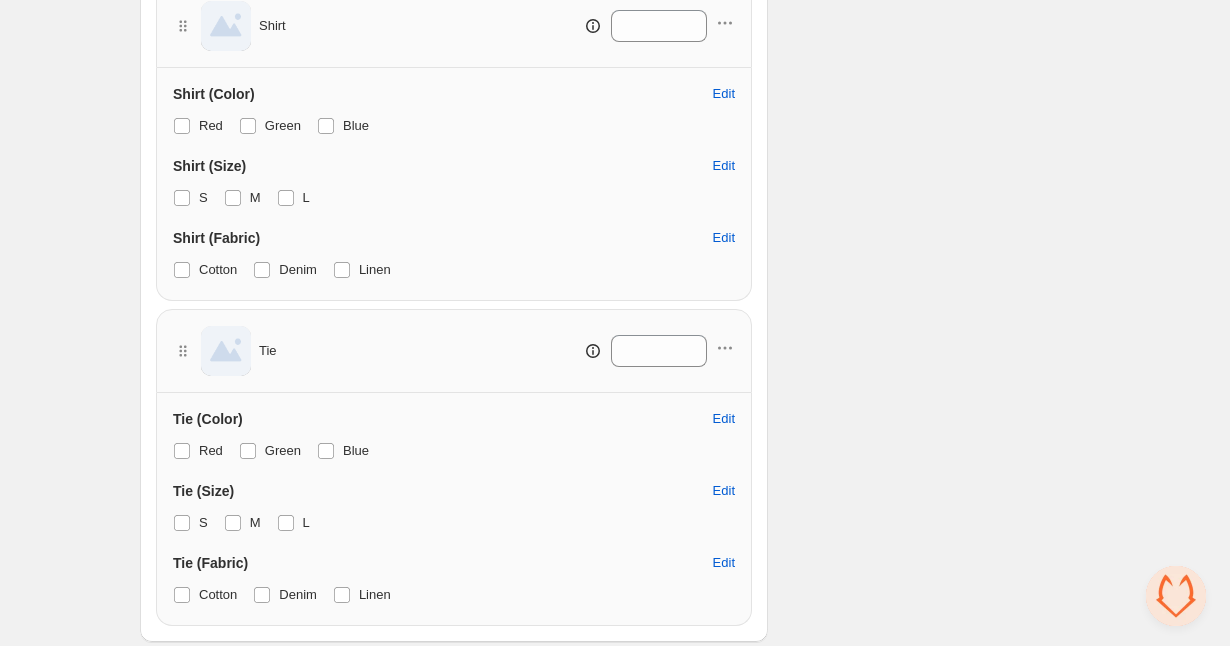 click on "Cotton Denim Linen" at bounding box center [454, 270] 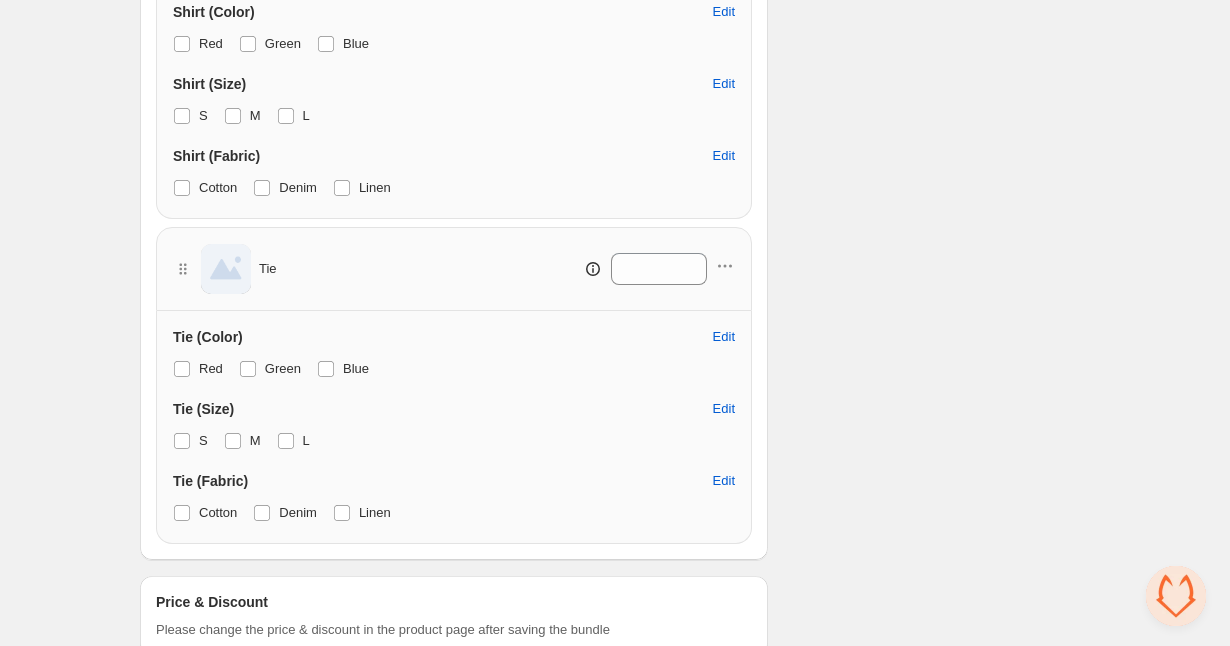 scroll, scrollTop: 1154, scrollLeft: 0, axis: vertical 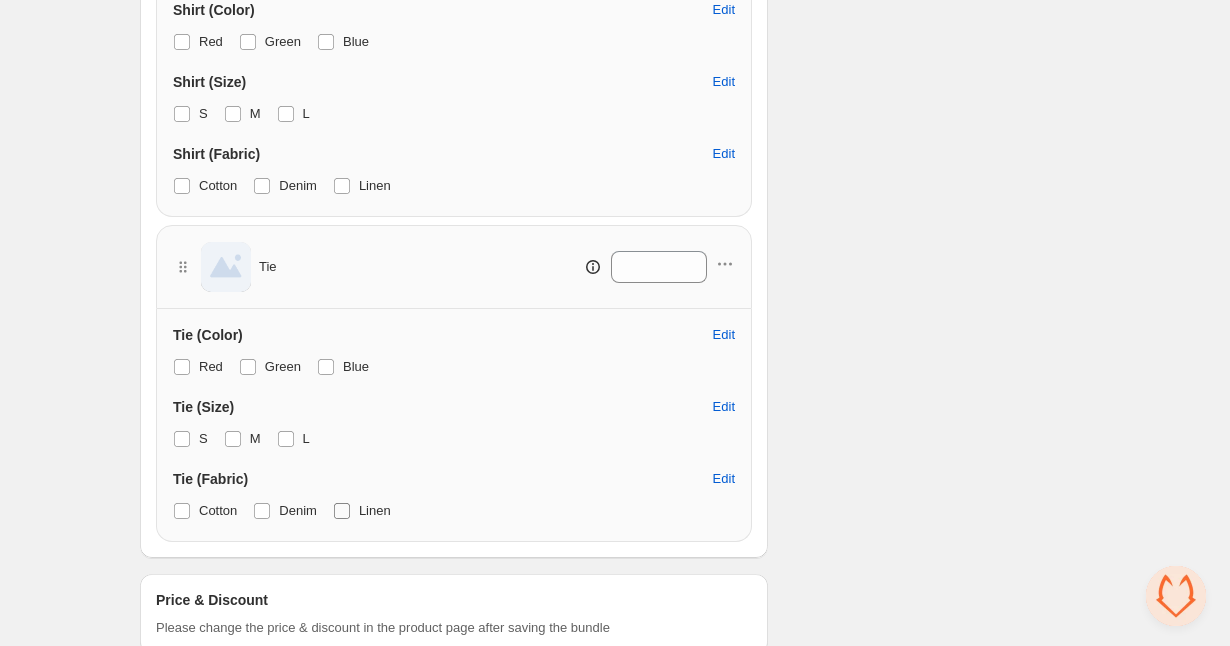 click on "Linen" at bounding box center [375, 510] 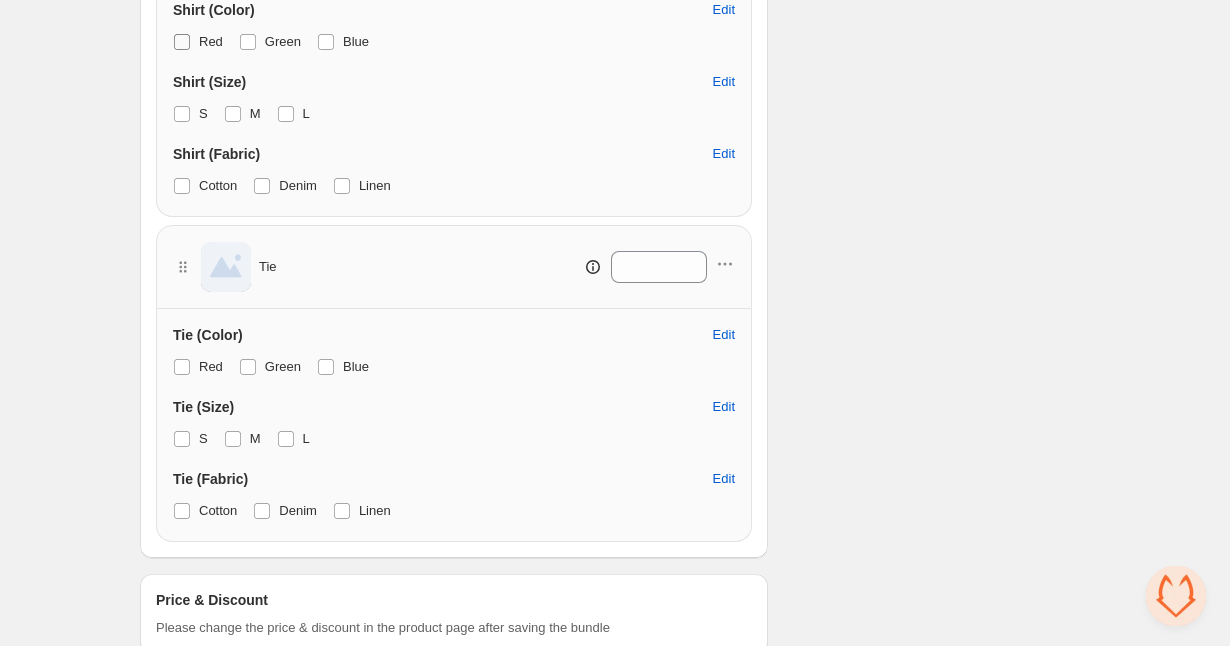 click on "Red" at bounding box center [198, 42] 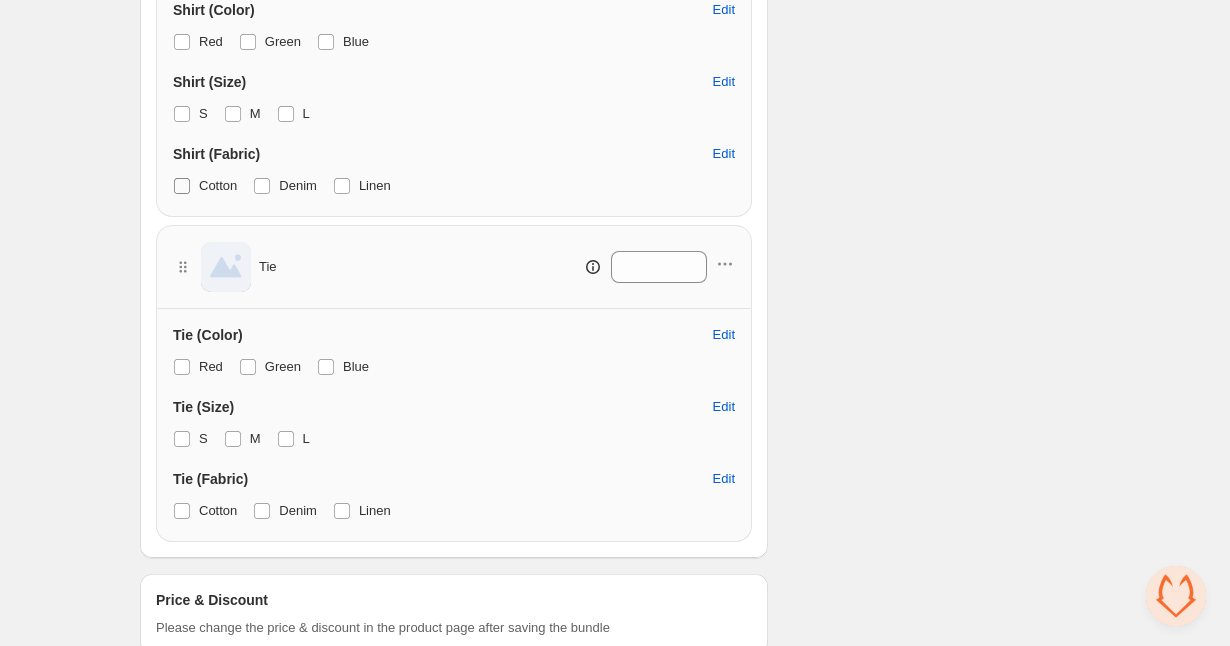click on "Cotton" at bounding box center [218, 186] 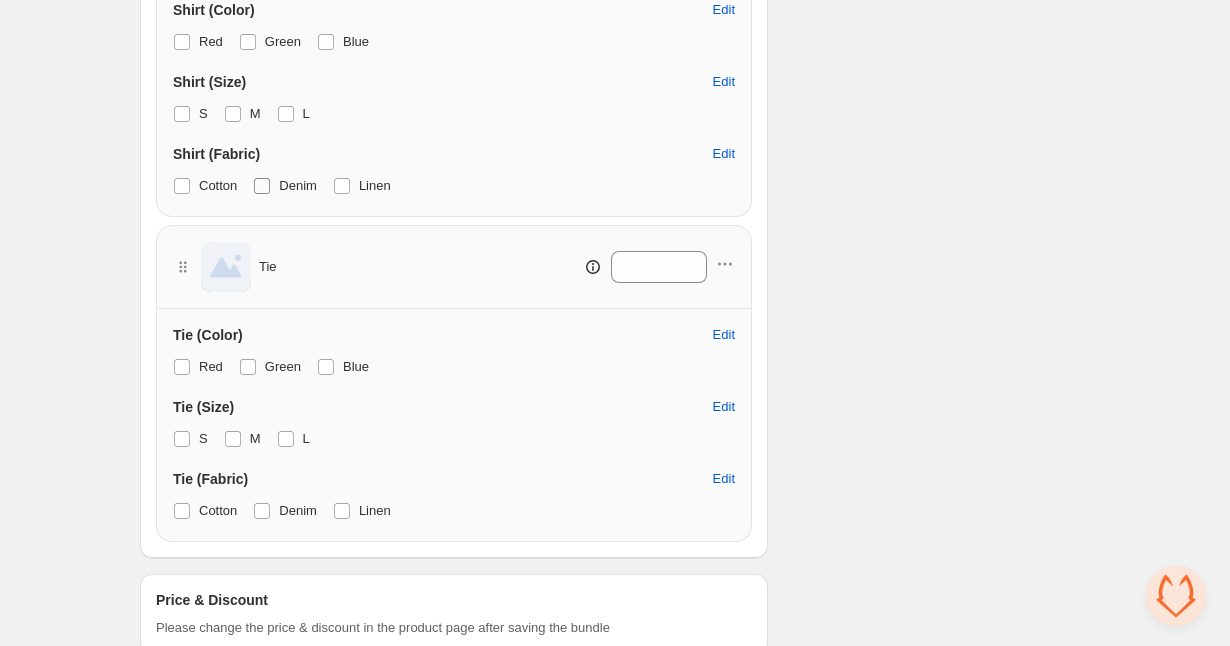 click at bounding box center (262, 186) 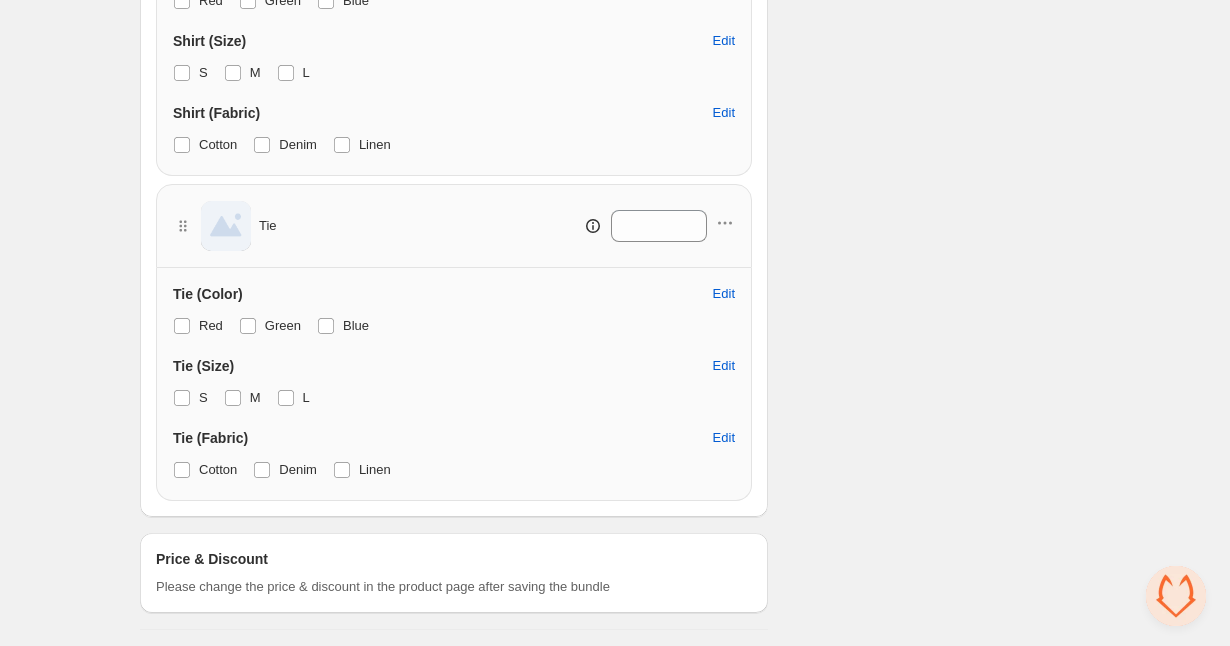 scroll, scrollTop: 1158, scrollLeft: 0, axis: vertical 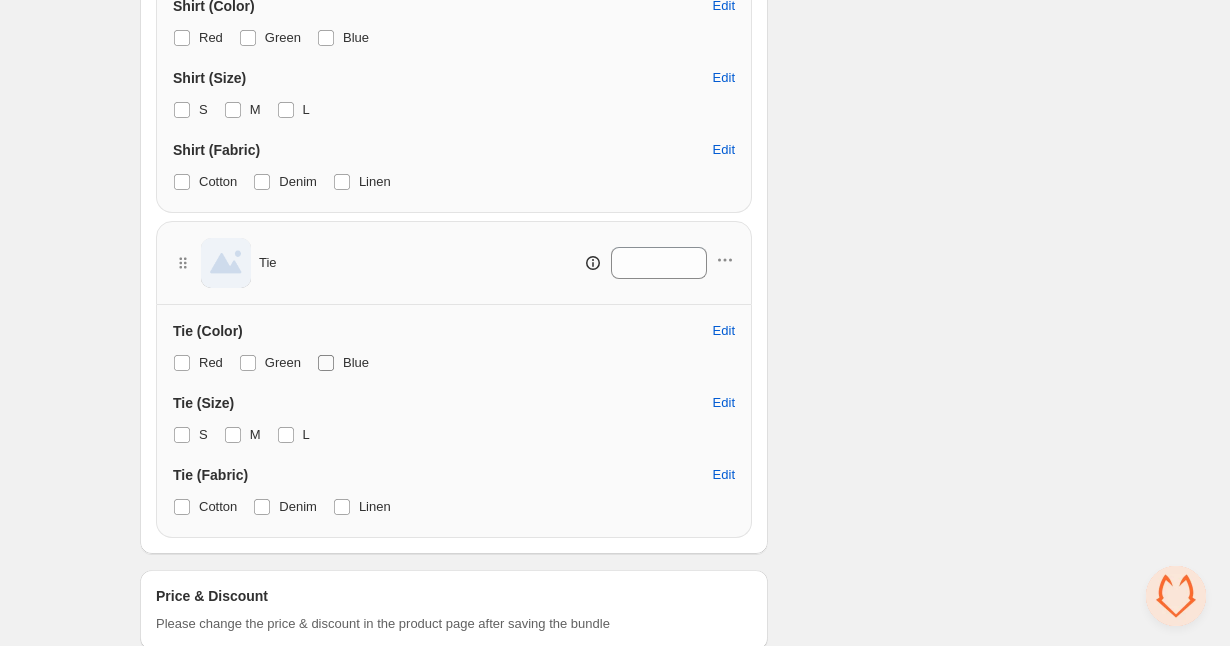 click on "Blue" at bounding box center (356, 362) 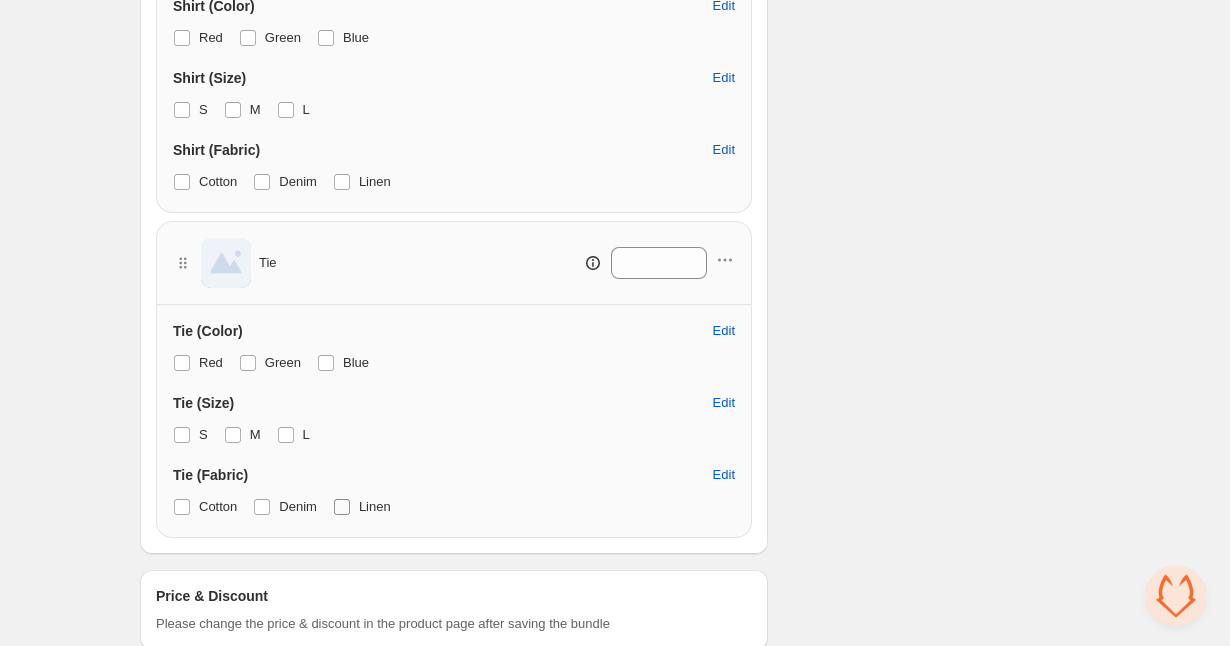 click at bounding box center [342, 507] 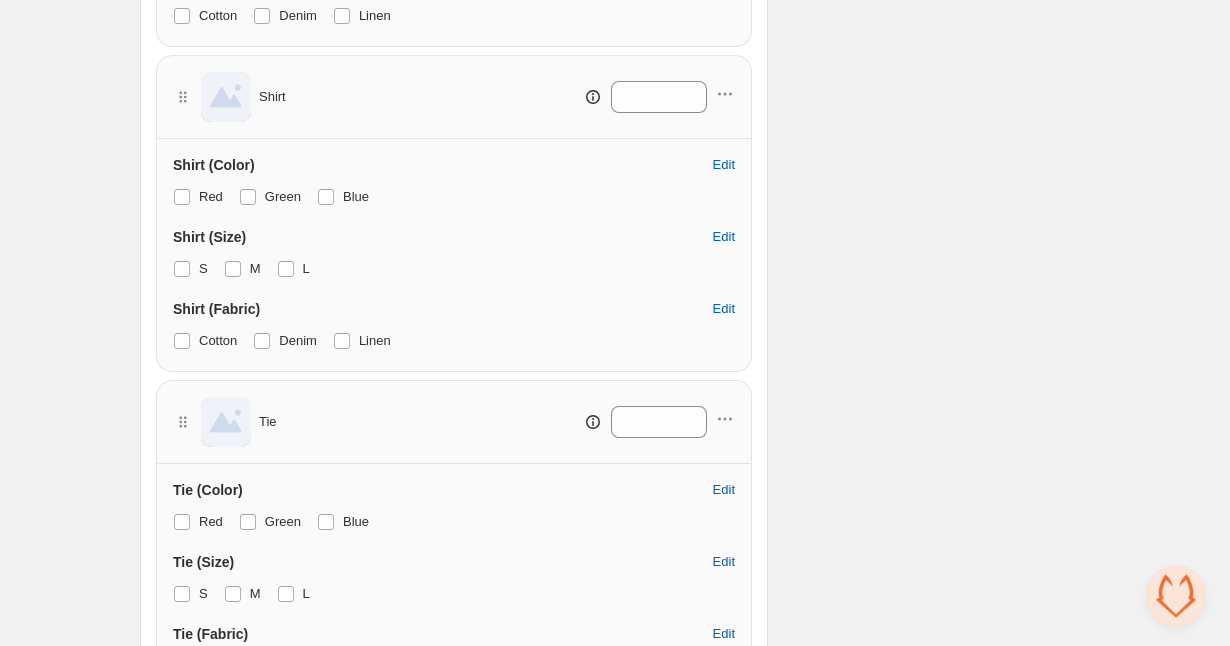 scroll, scrollTop: 1009, scrollLeft: 0, axis: vertical 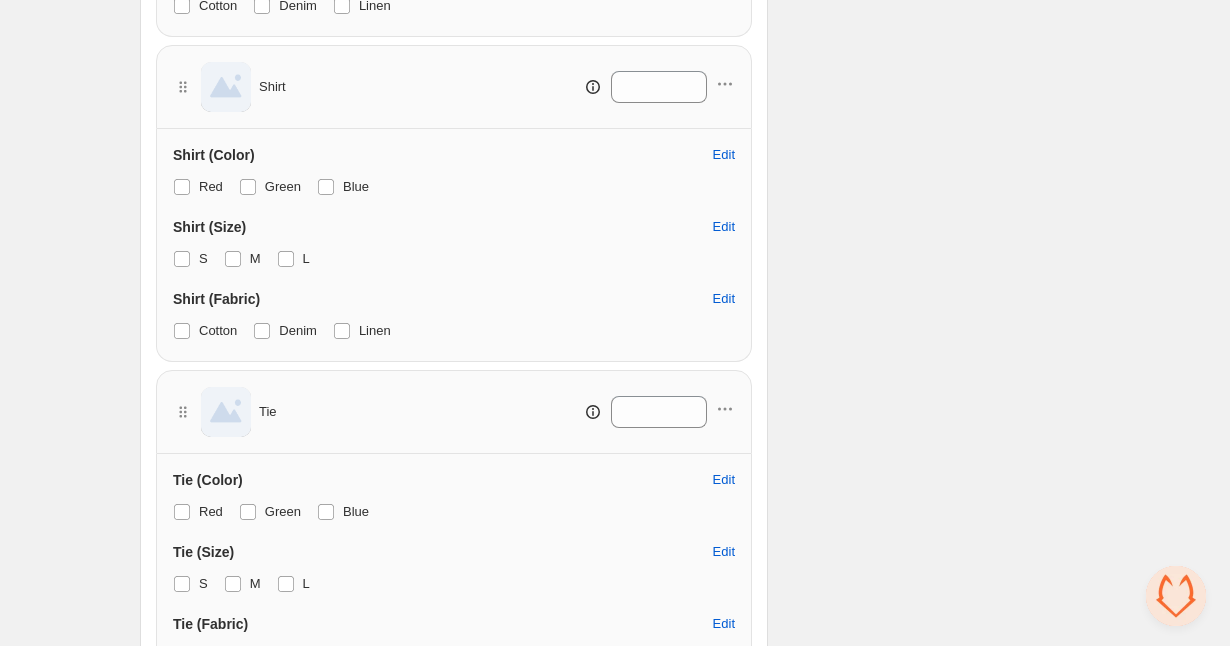 click on "Checklist Status To change the bundle's status to active, please do so in the bundle's product page after saving the bundle Components Bundles can include up to 30 products 4/30 bundled products 1/3 options 2/100 variants Options Shoppers will be able to choose from these options Shirt (Size) S M" at bounding box center (937, -47) 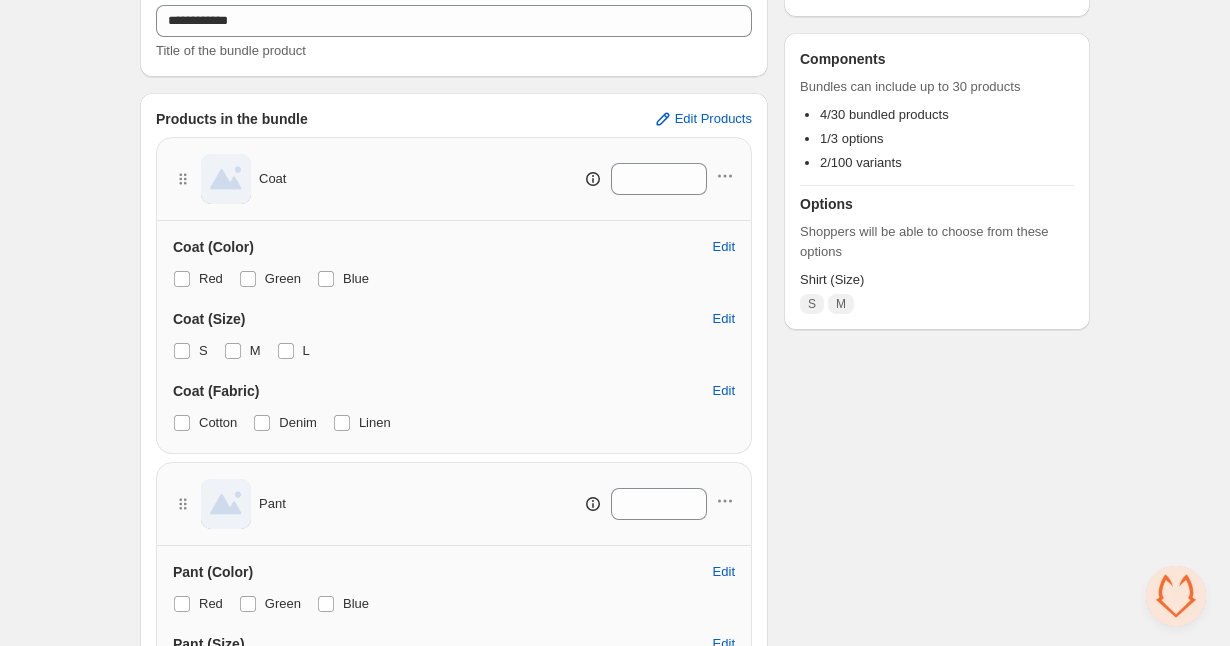 scroll, scrollTop: 0, scrollLeft: 0, axis: both 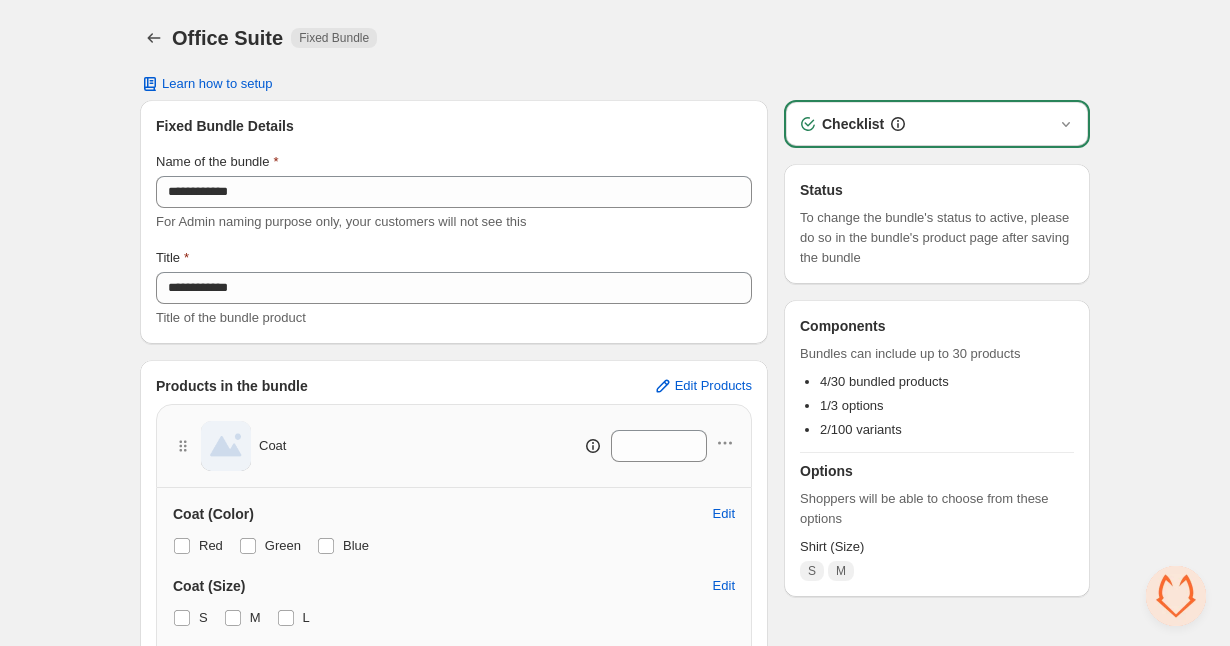 type 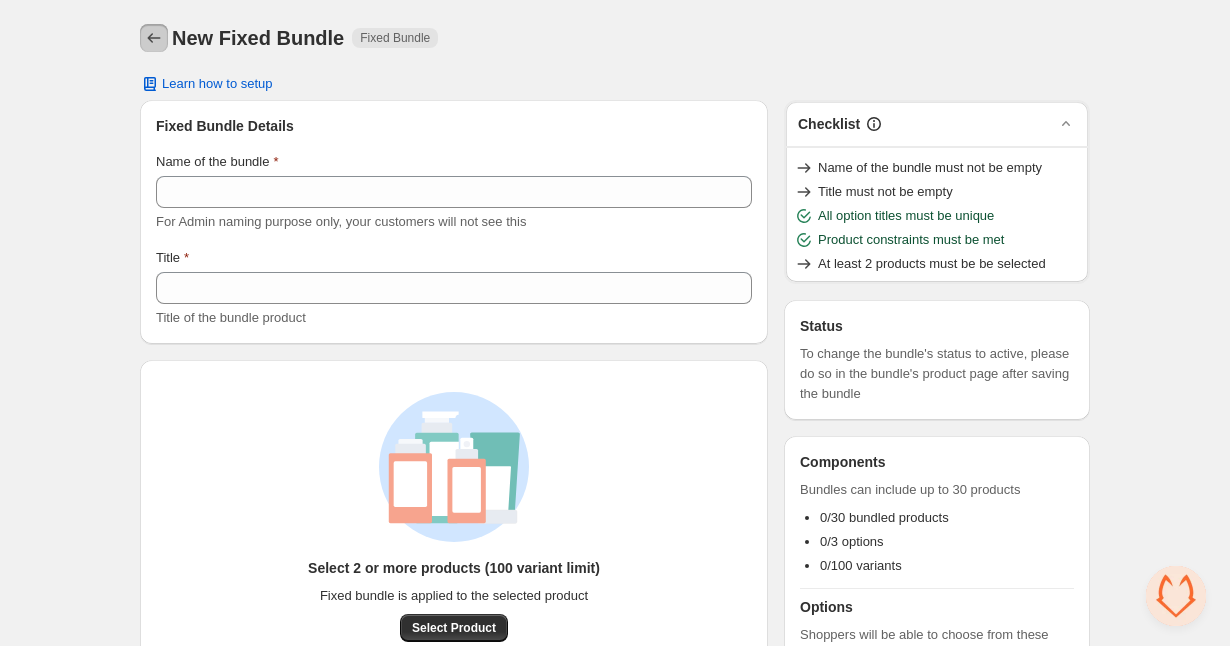 click 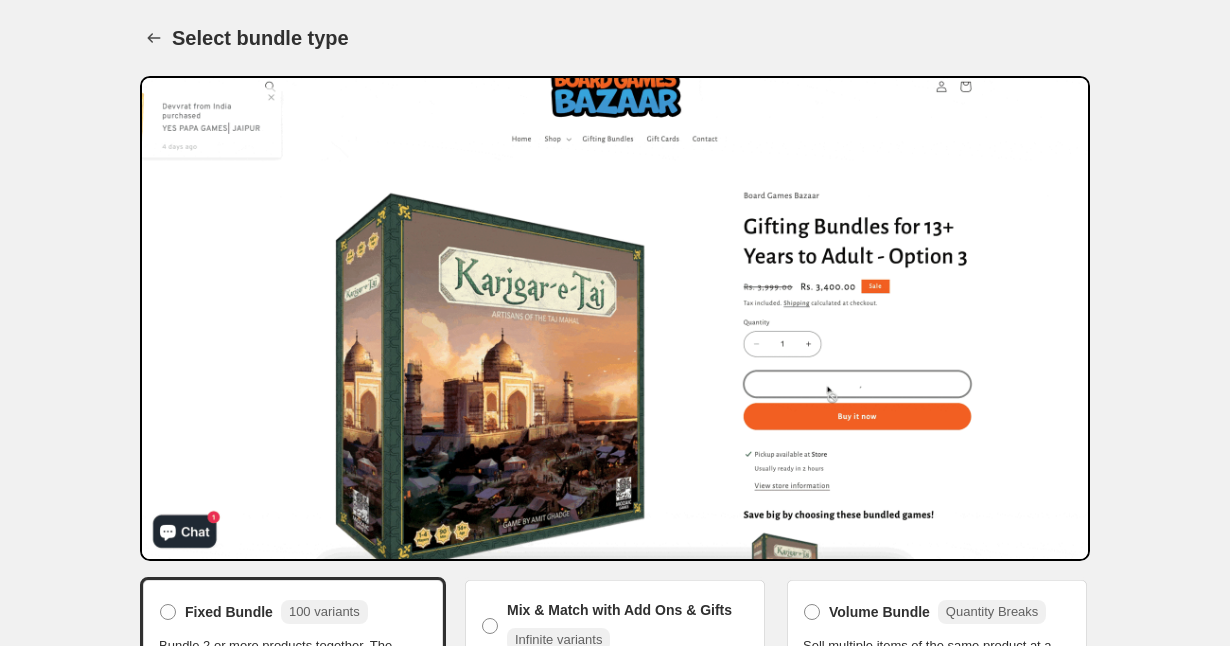 scroll, scrollTop: 0, scrollLeft: 0, axis: both 